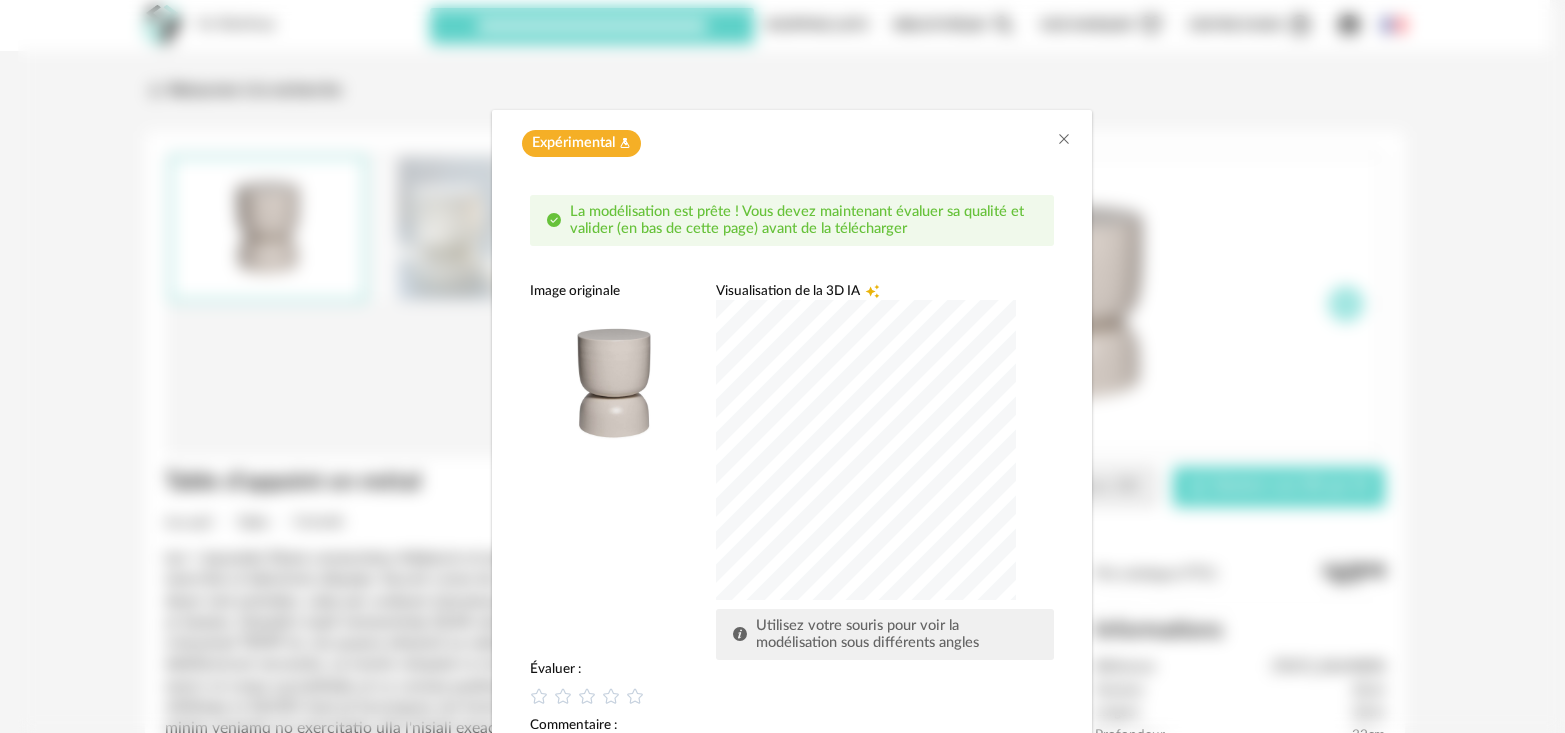 scroll, scrollTop: 0, scrollLeft: 0, axis: both 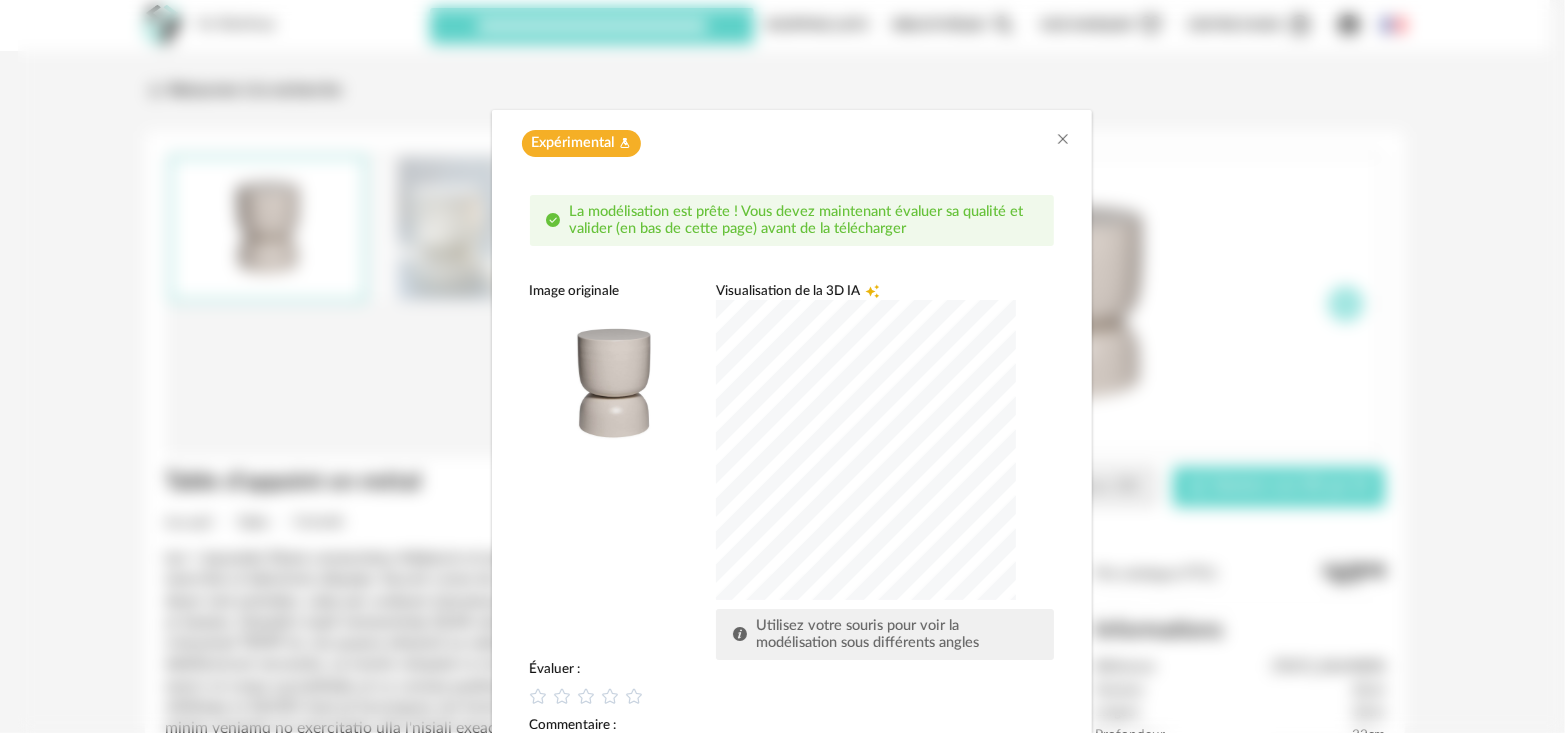 click at bounding box center [866, 450] 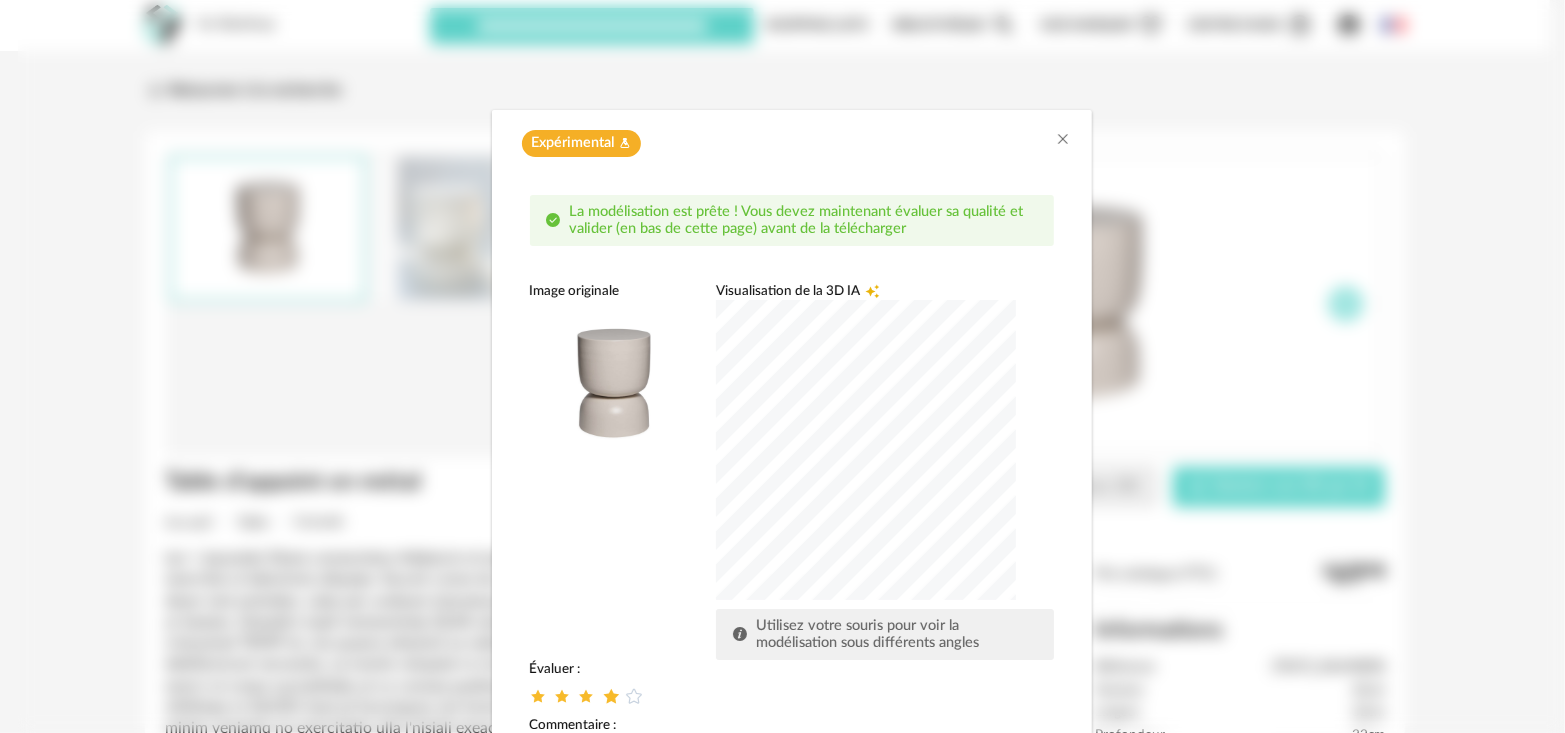click at bounding box center [610, 695] 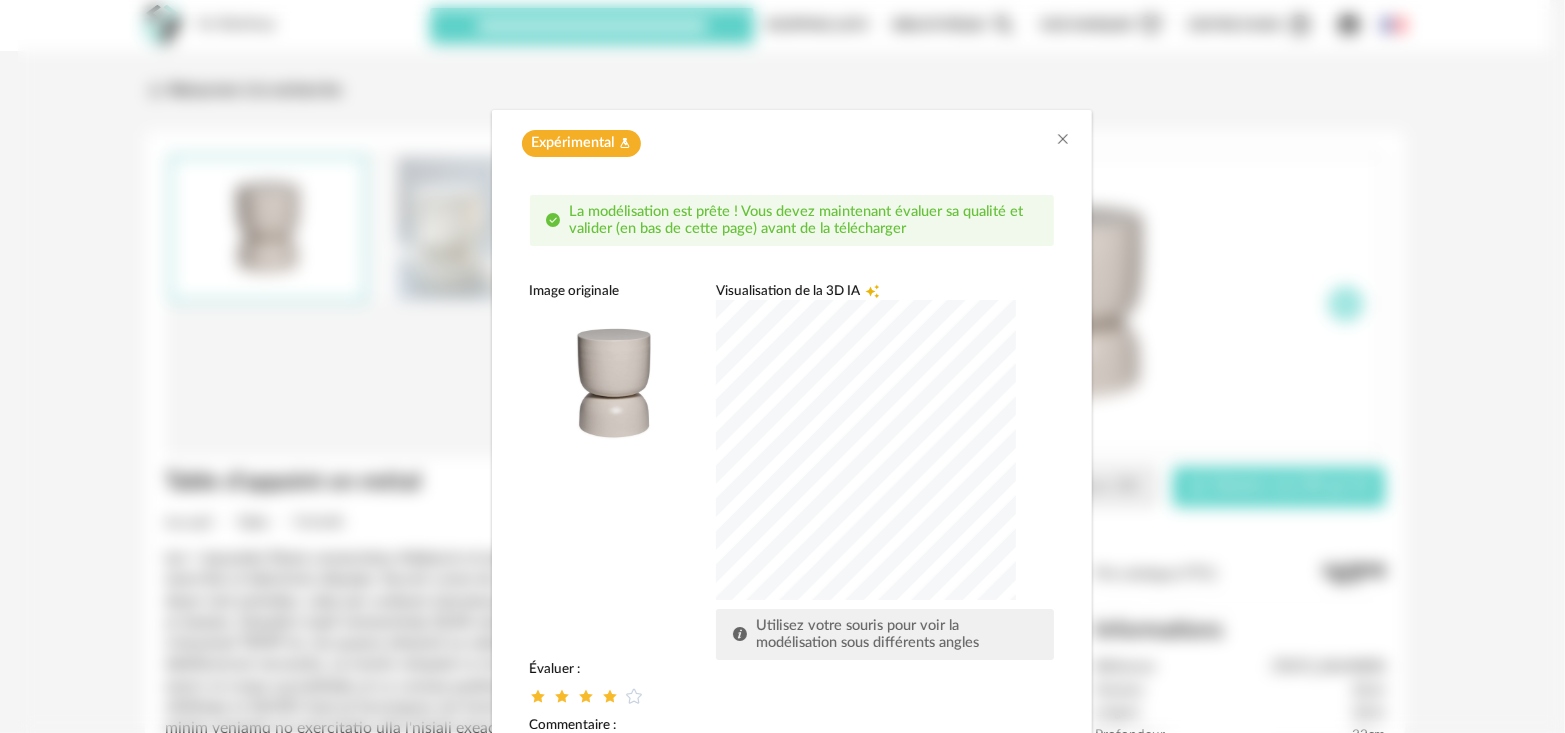 click on "Image originale     Visualisation de la 3D IA   Creation icon     Utilisez votre souris pour voir la modélisation sous différents angles" at bounding box center (792, 471) 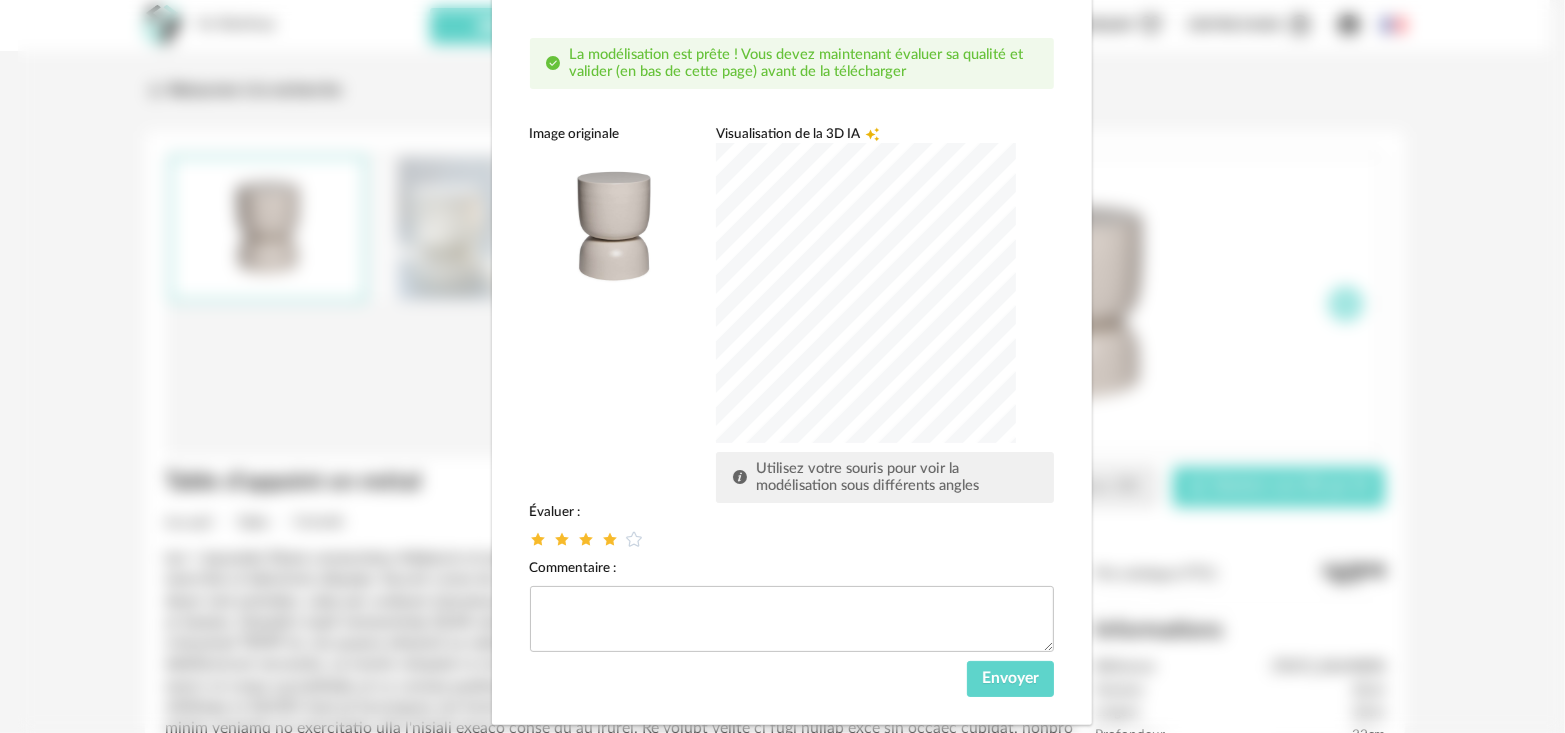 scroll, scrollTop: 198, scrollLeft: 0, axis: vertical 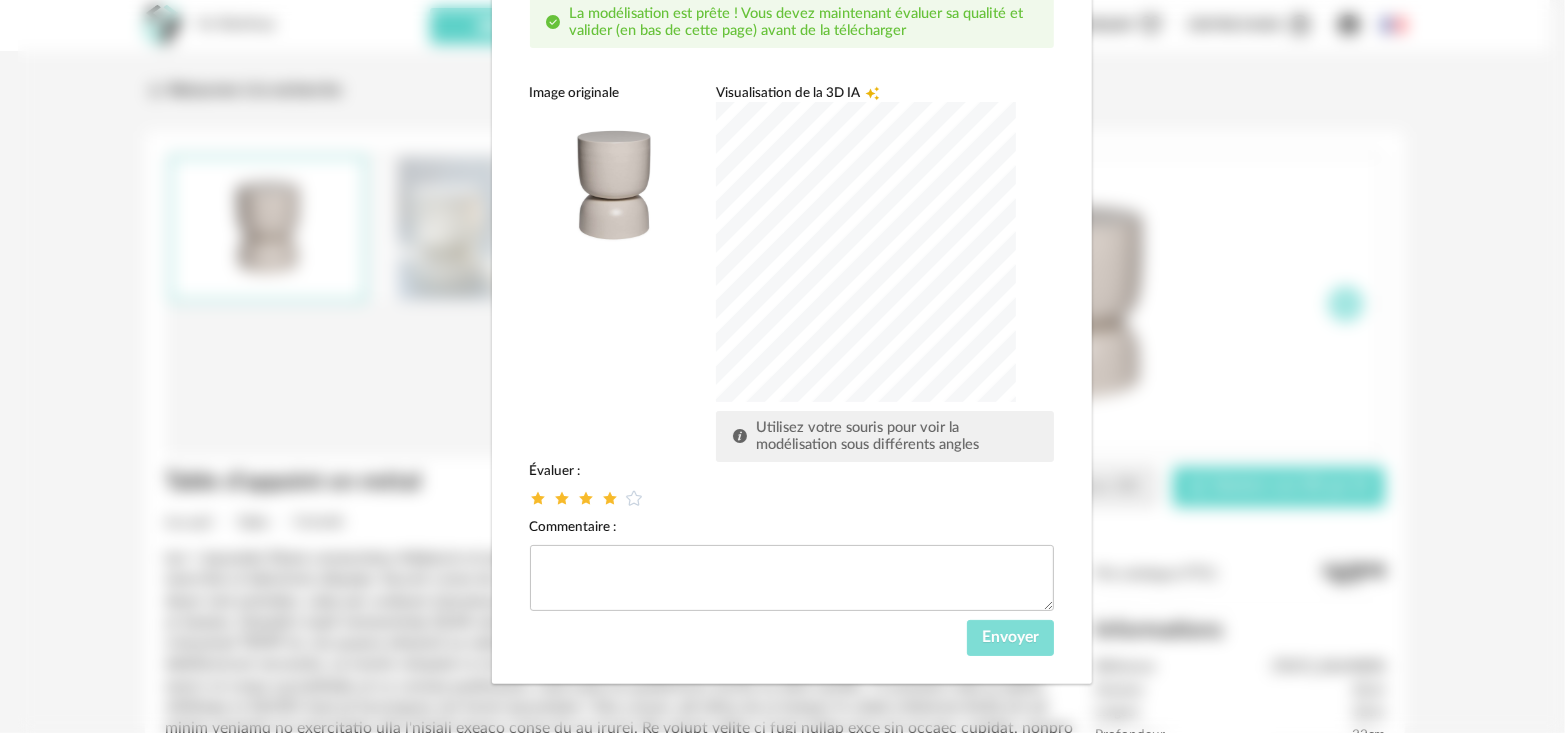 click on "Envoyer" at bounding box center [1010, 638] 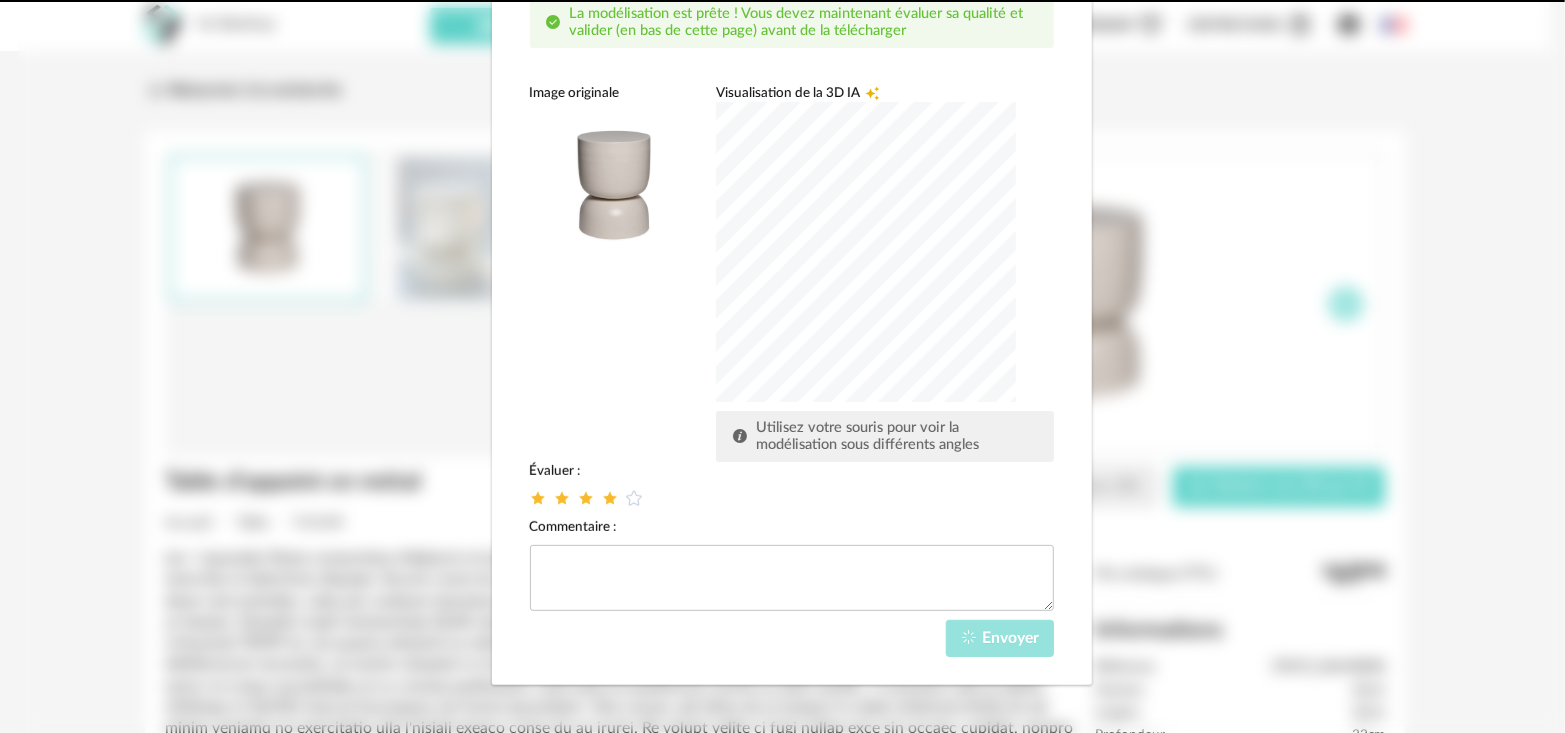 scroll, scrollTop: 91, scrollLeft: 0, axis: vertical 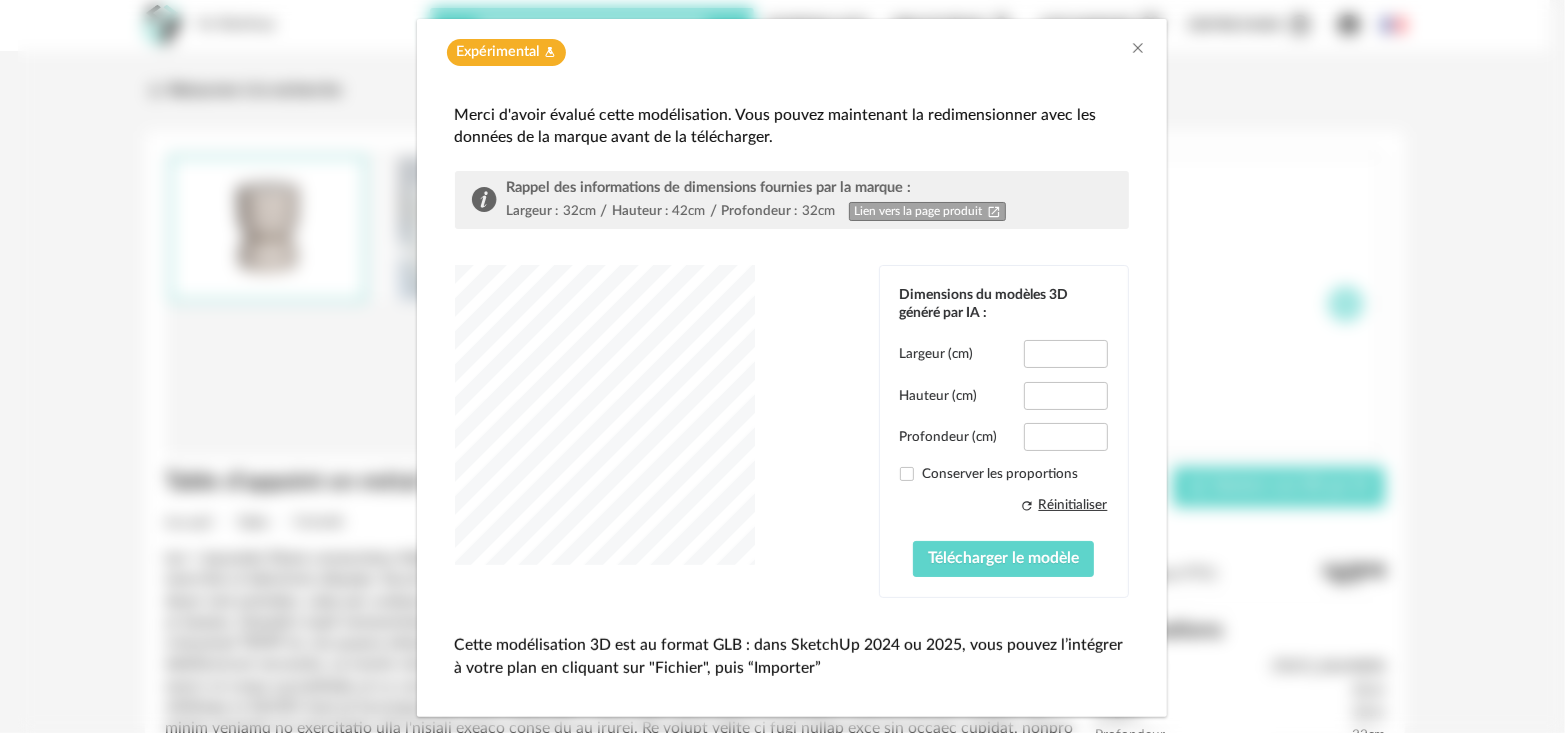 type on "****" 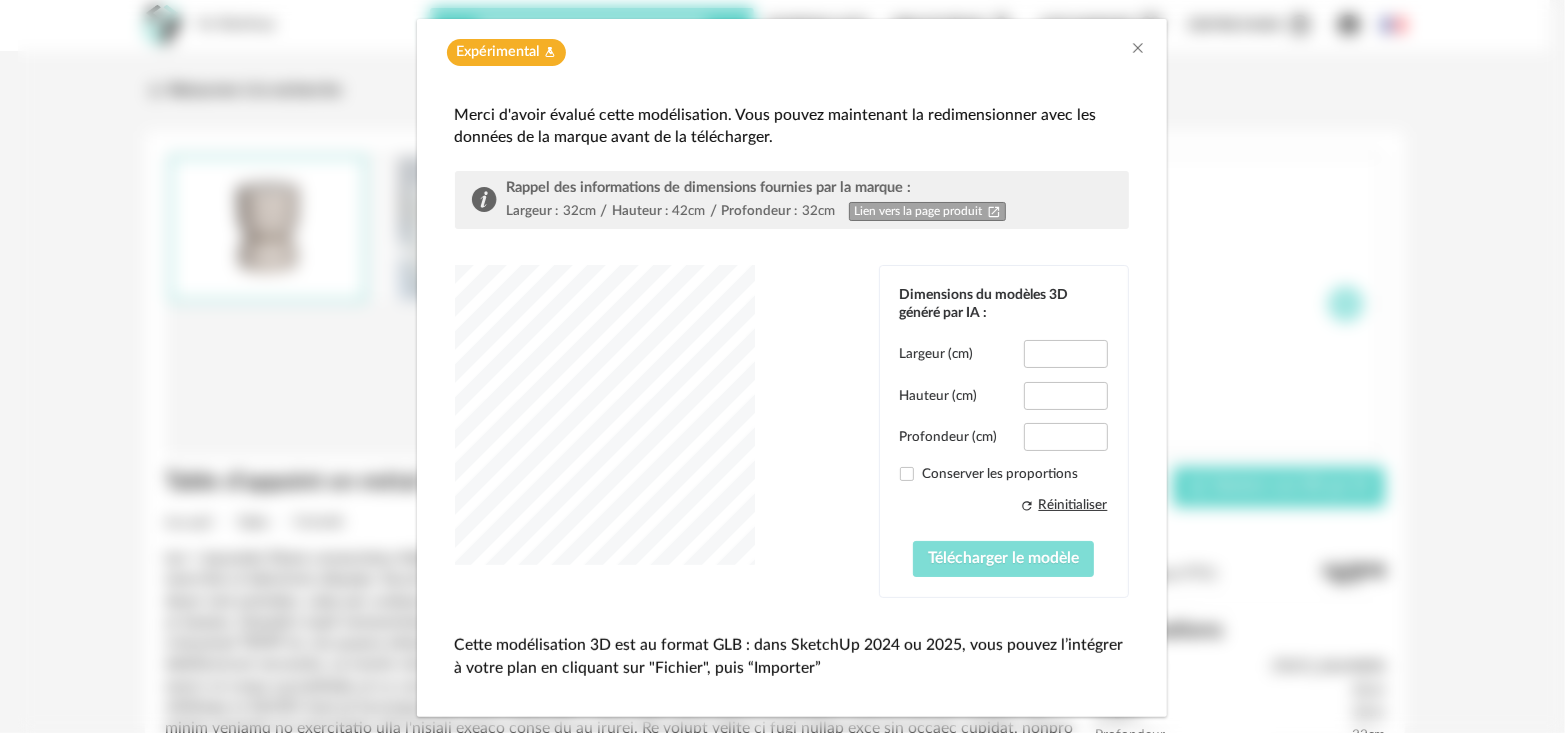 click on "Télécharger le modèle" at bounding box center (1003, 558) 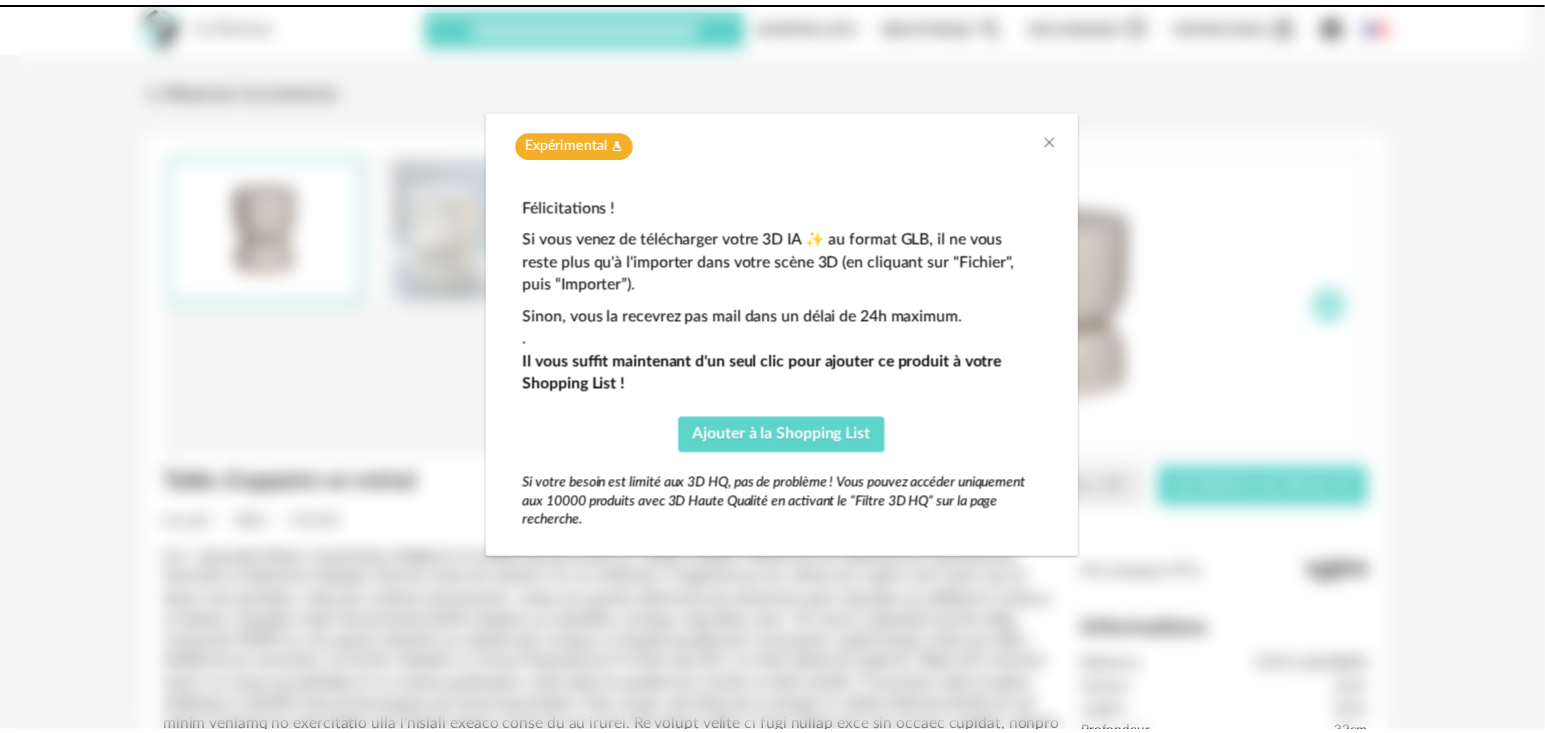scroll, scrollTop: 0, scrollLeft: 0, axis: both 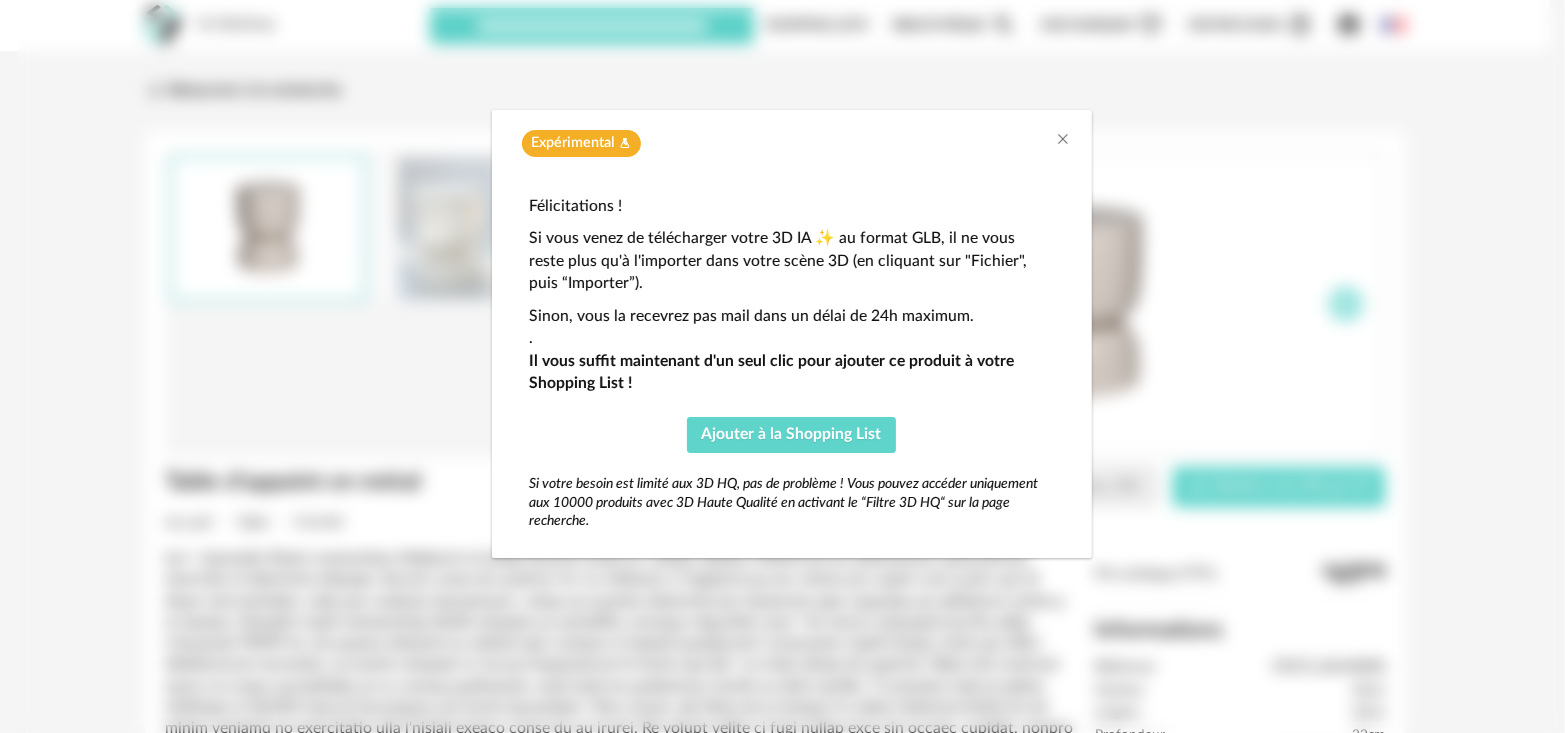 click on "Expérimental   Flask icon" at bounding box center (792, 143) 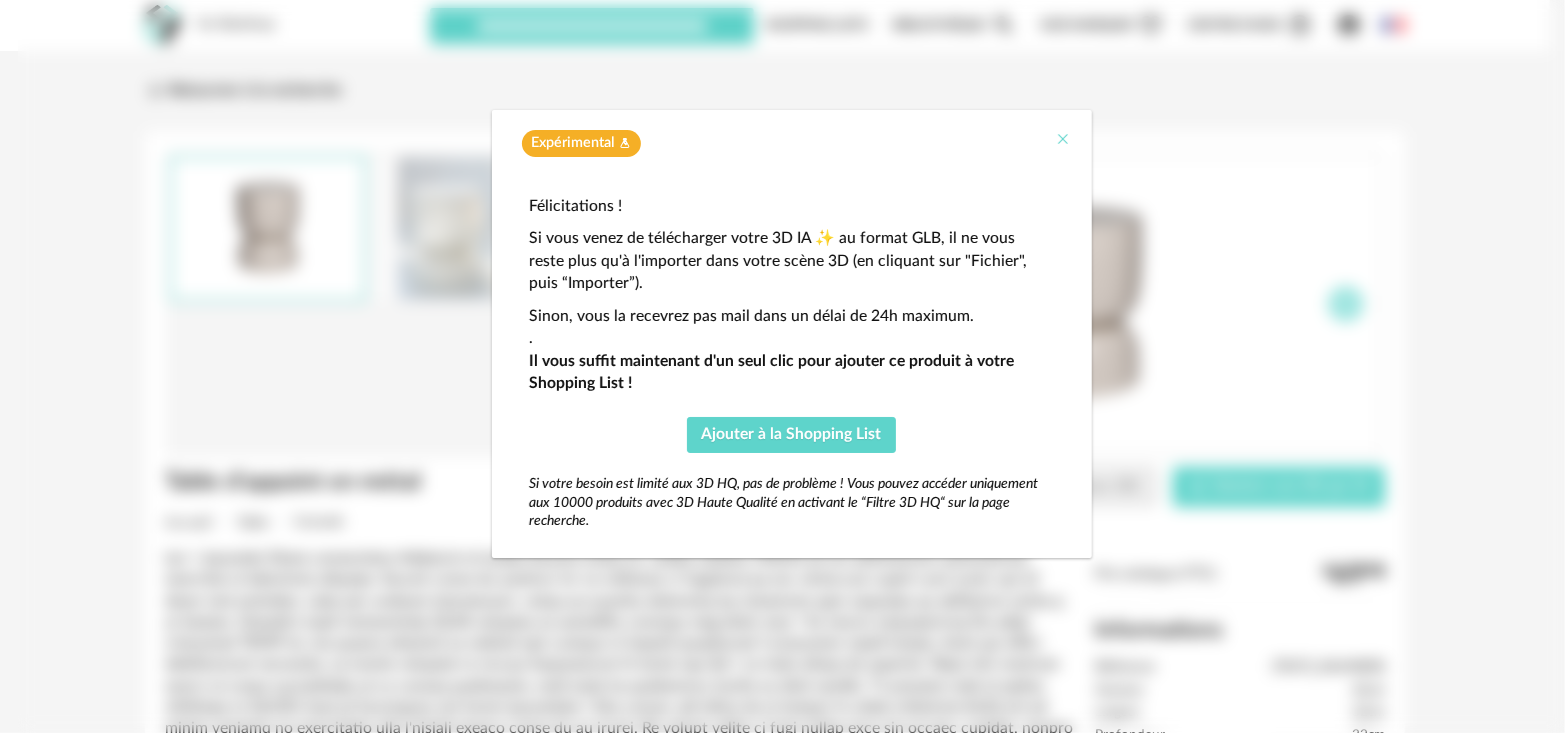click at bounding box center [1064, 139] 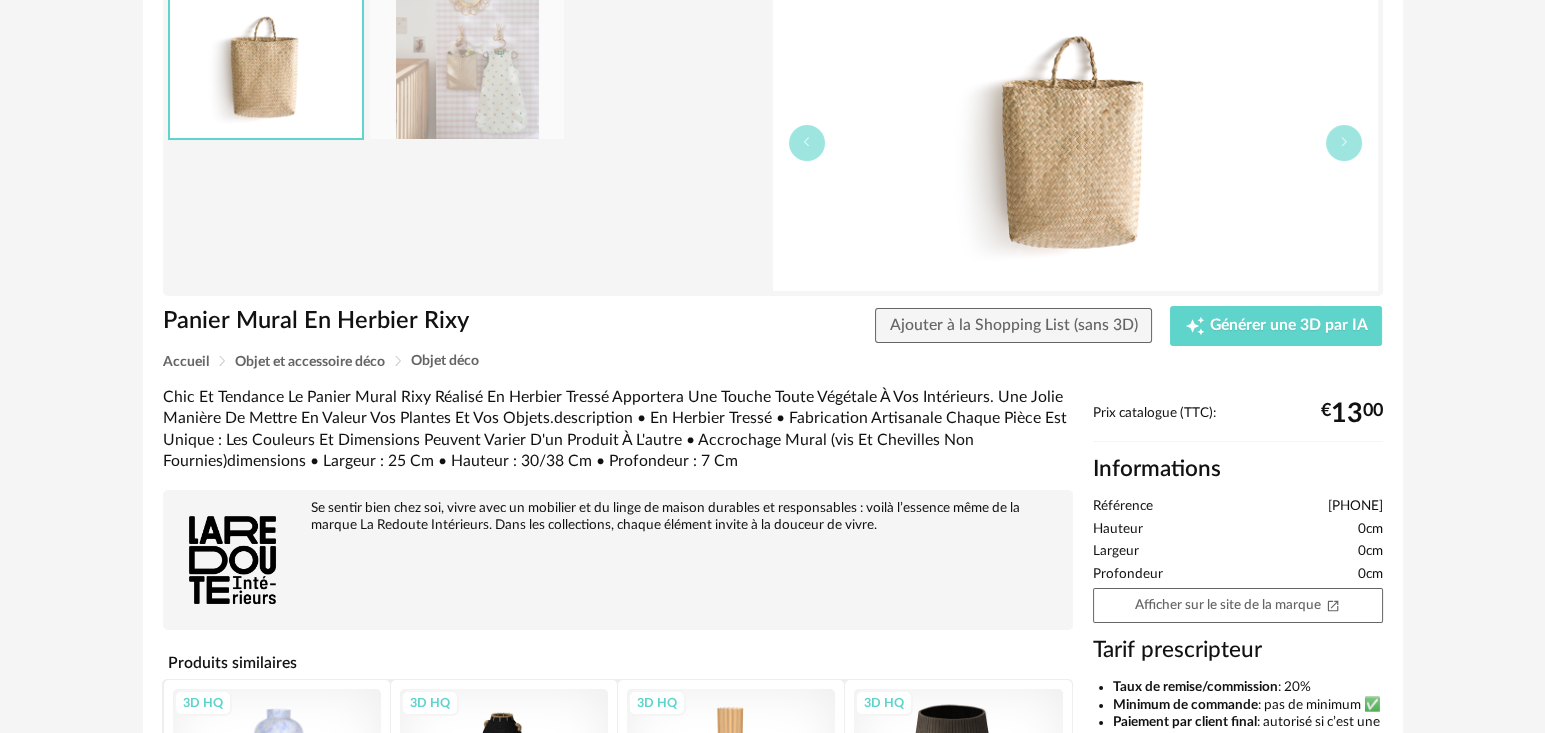 scroll, scrollTop: 222, scrollLeft: 0, axis: vertical 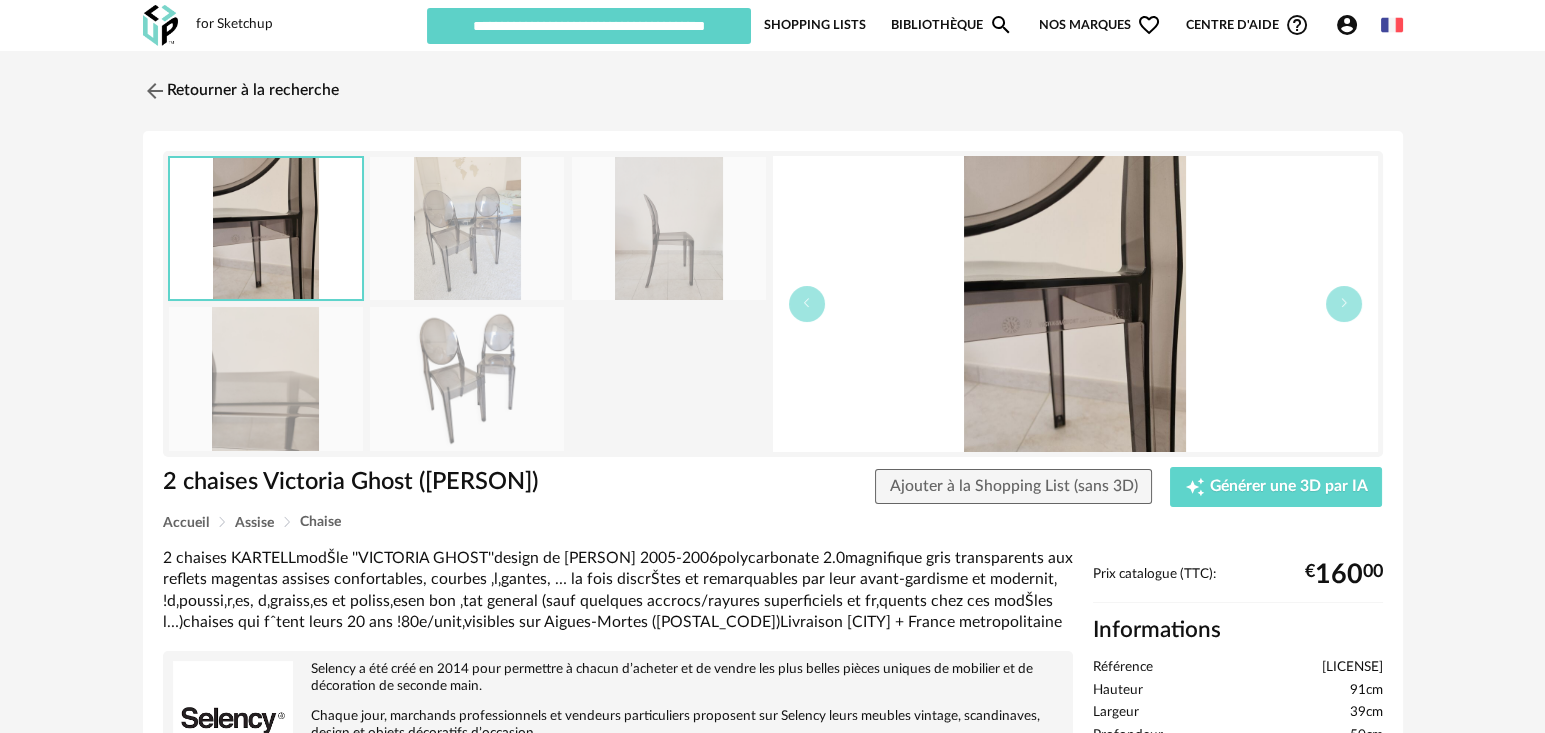 click at bounding box center [669, 228] 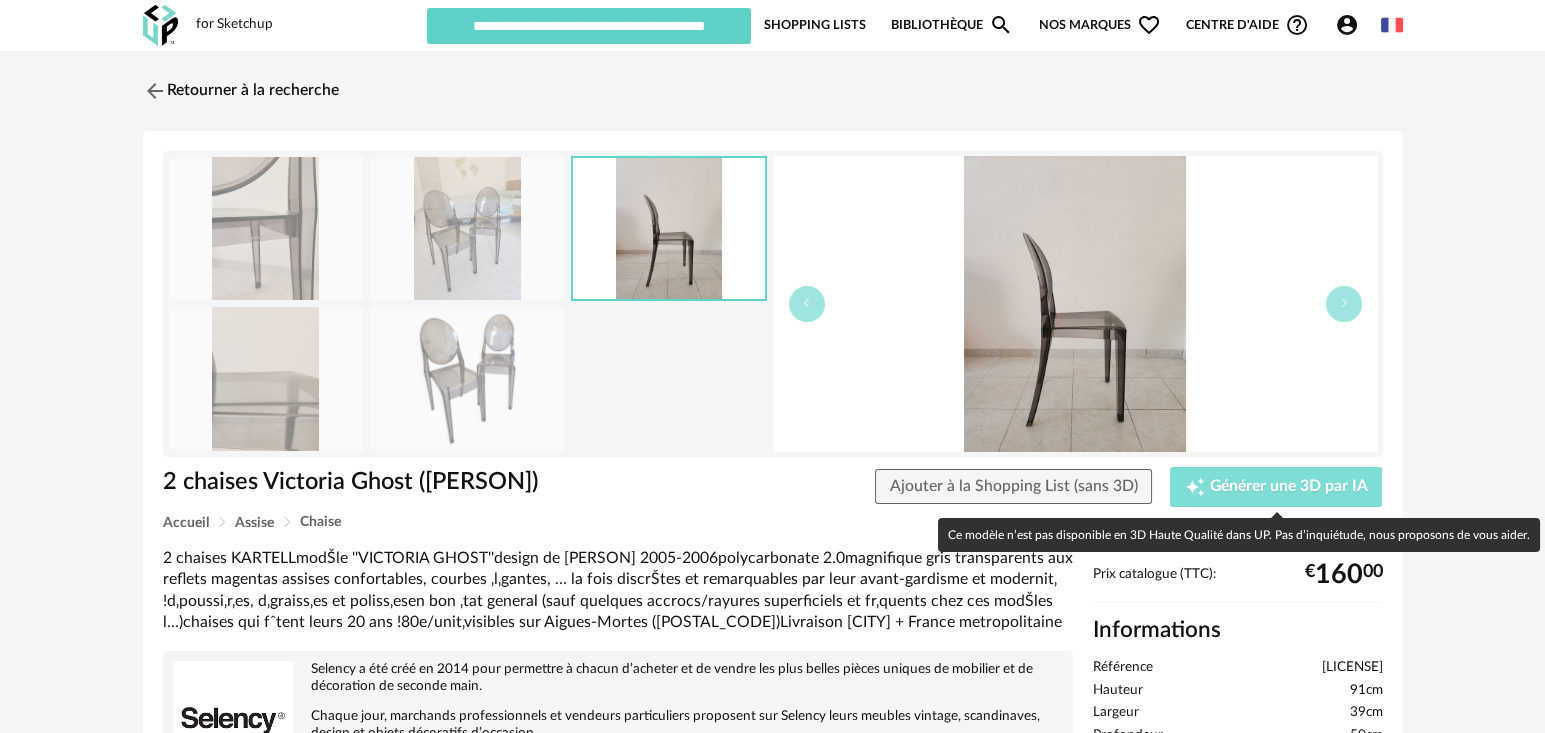 click on "Générer une 3D par IA" at bounding box center (1289, 487) 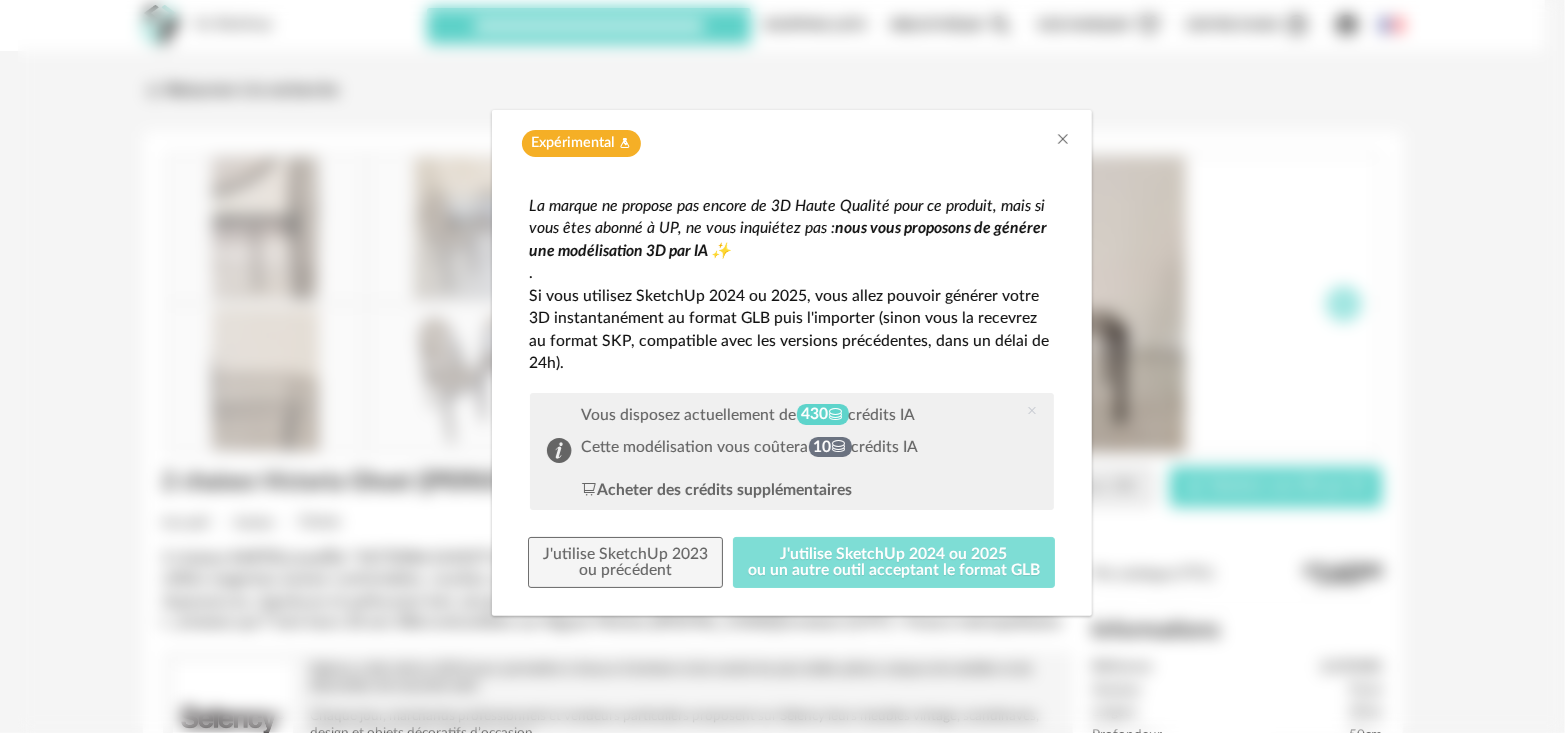 click on "J'utilise SketchUp 2024 ou 2025 ou un autre outil acceptant le format GLB" at bounding box center (894, 563) 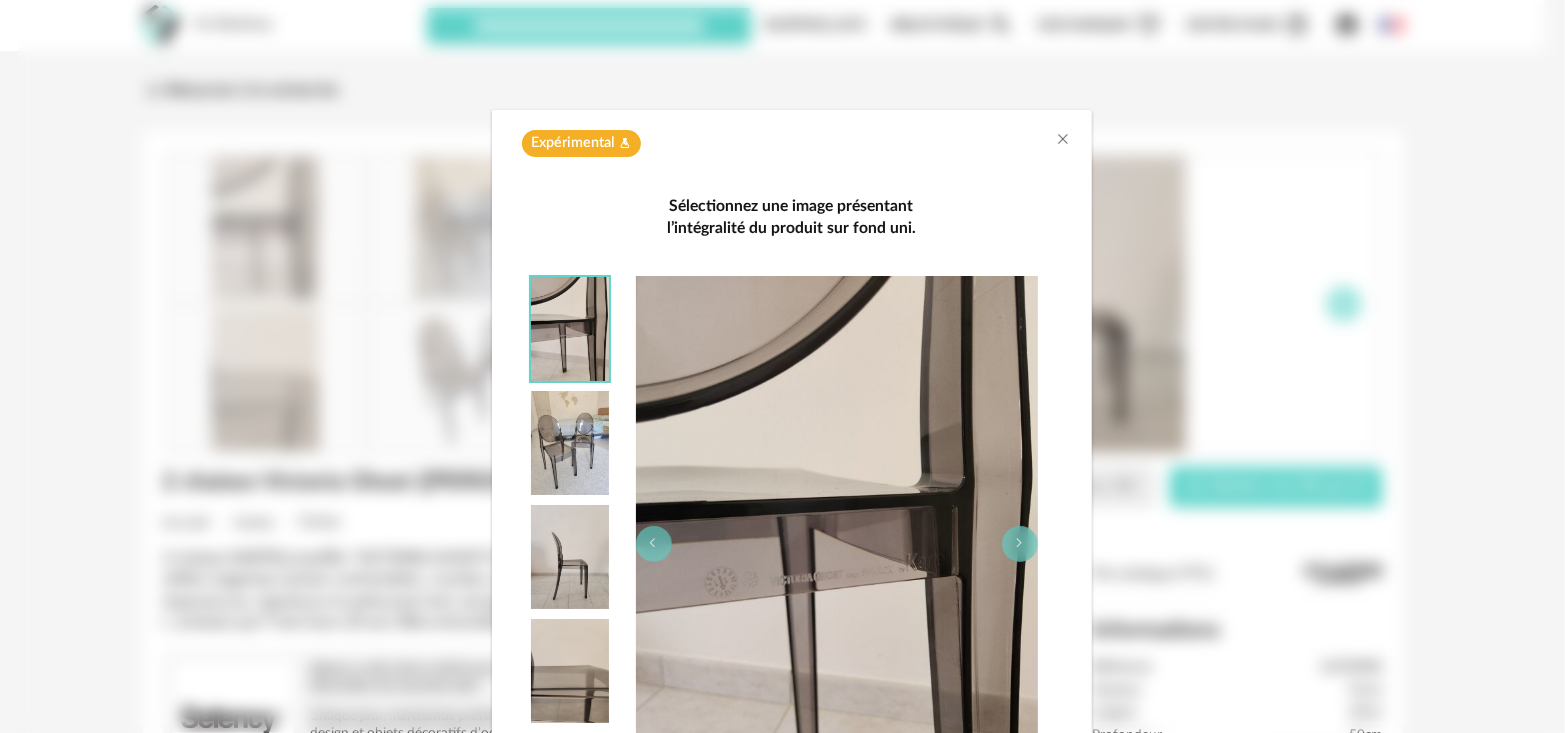 click at bounding box center (570, 557) 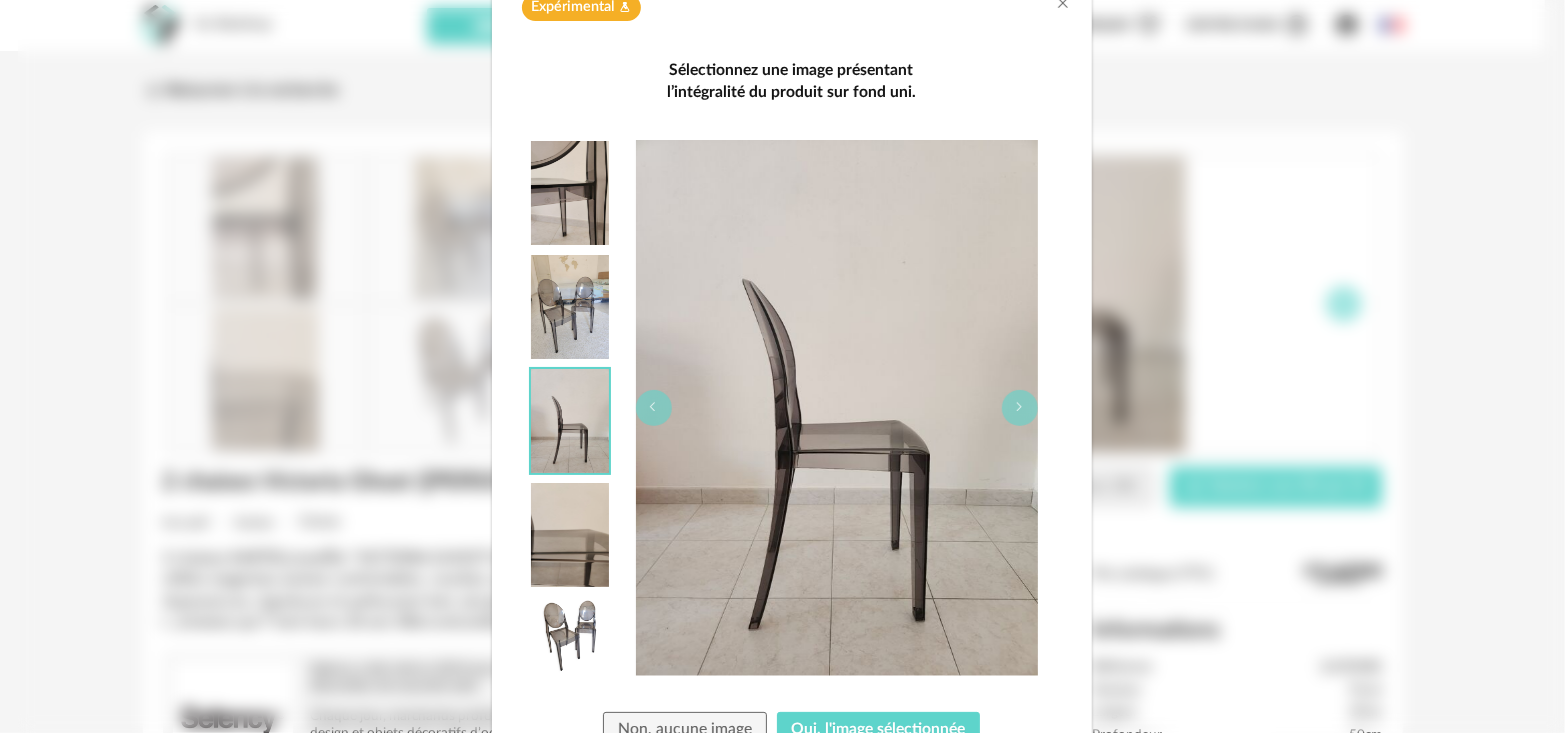 scroll, scrollTop: 244, scrollLeft: 0, axis: vertical 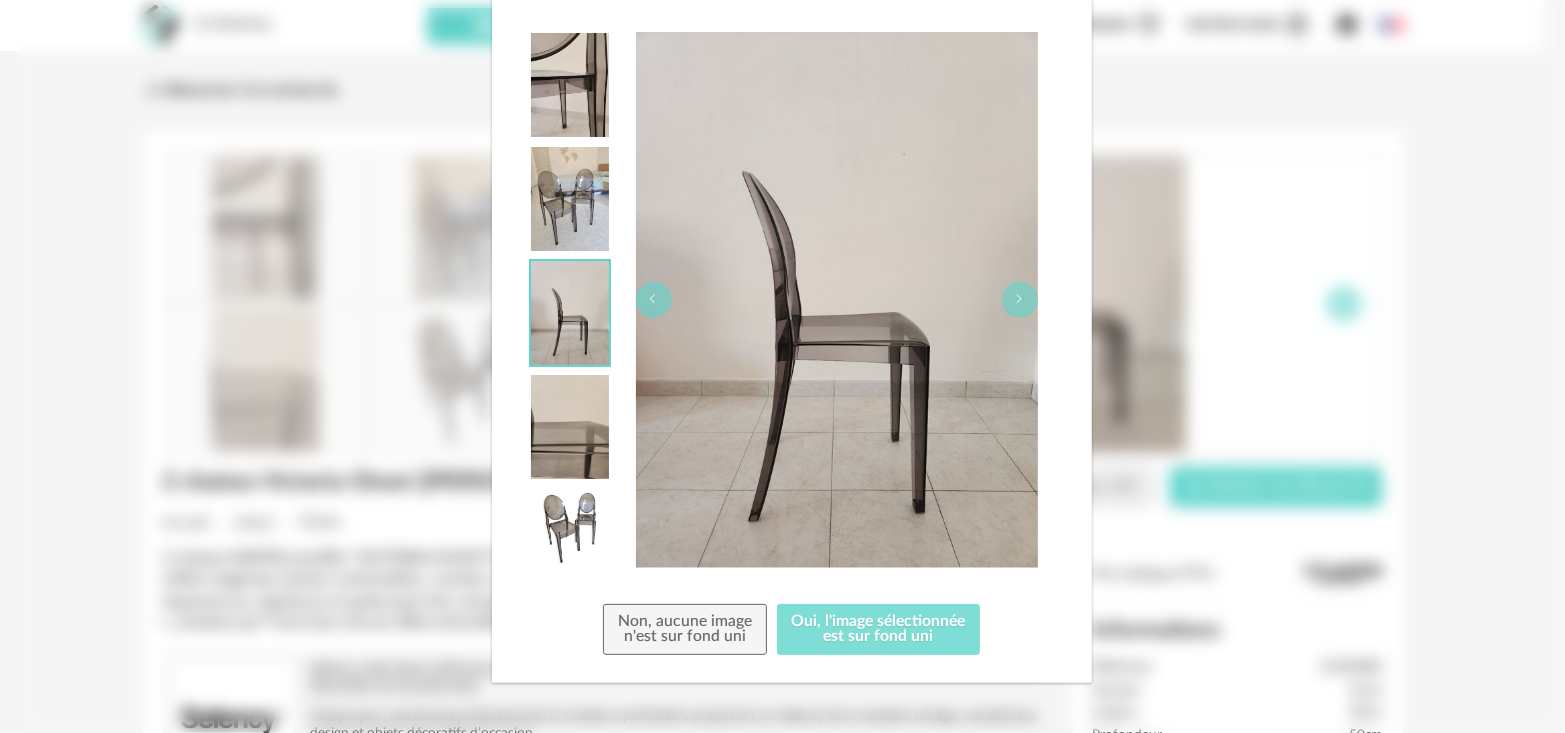 click on "Oui, l'image sélectionnée  est sur fond uni" at bounding box center (879, 630) 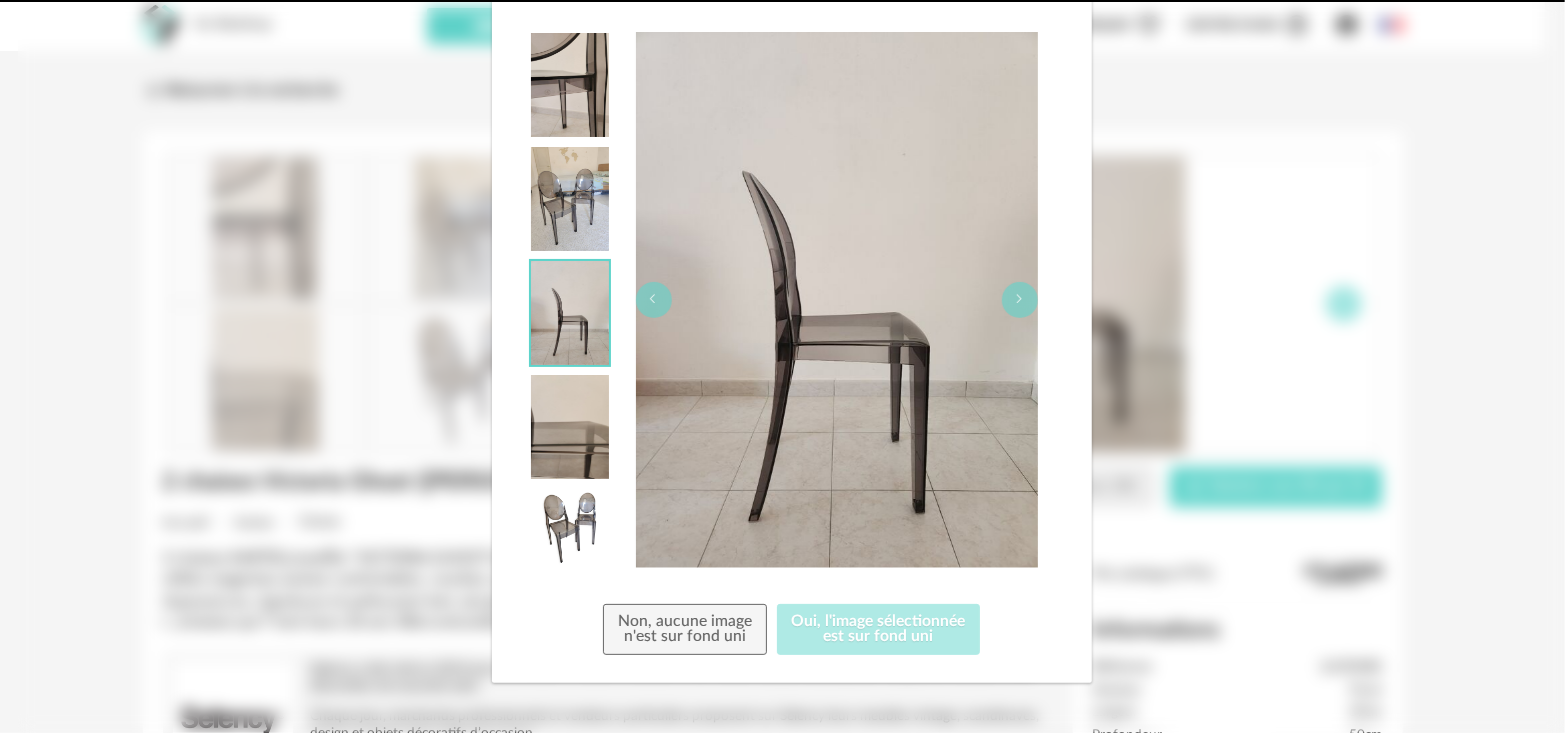 scroll, scrollTop: 0, scrollLeft: 0, axis: both 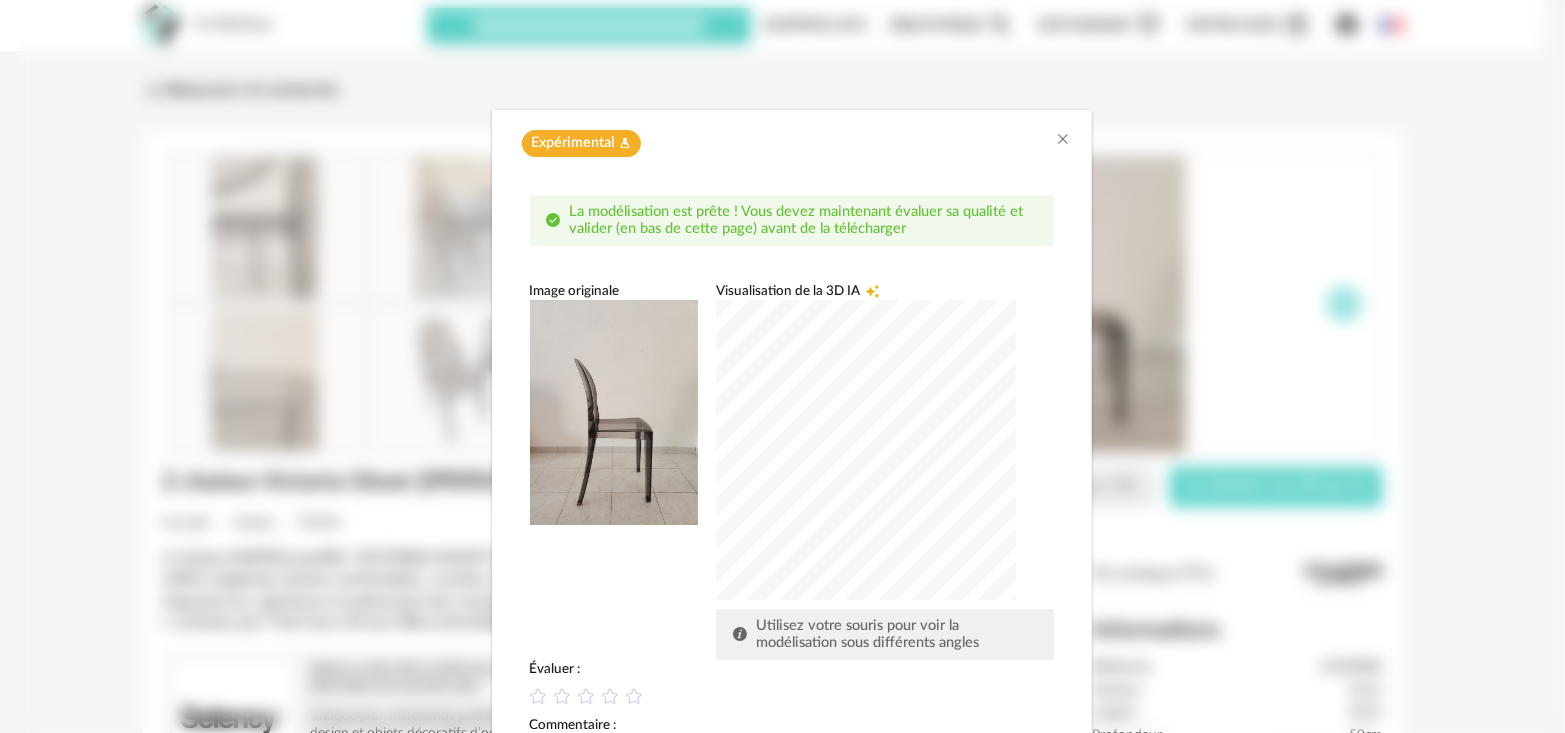 click at bounding box center (866, 450) 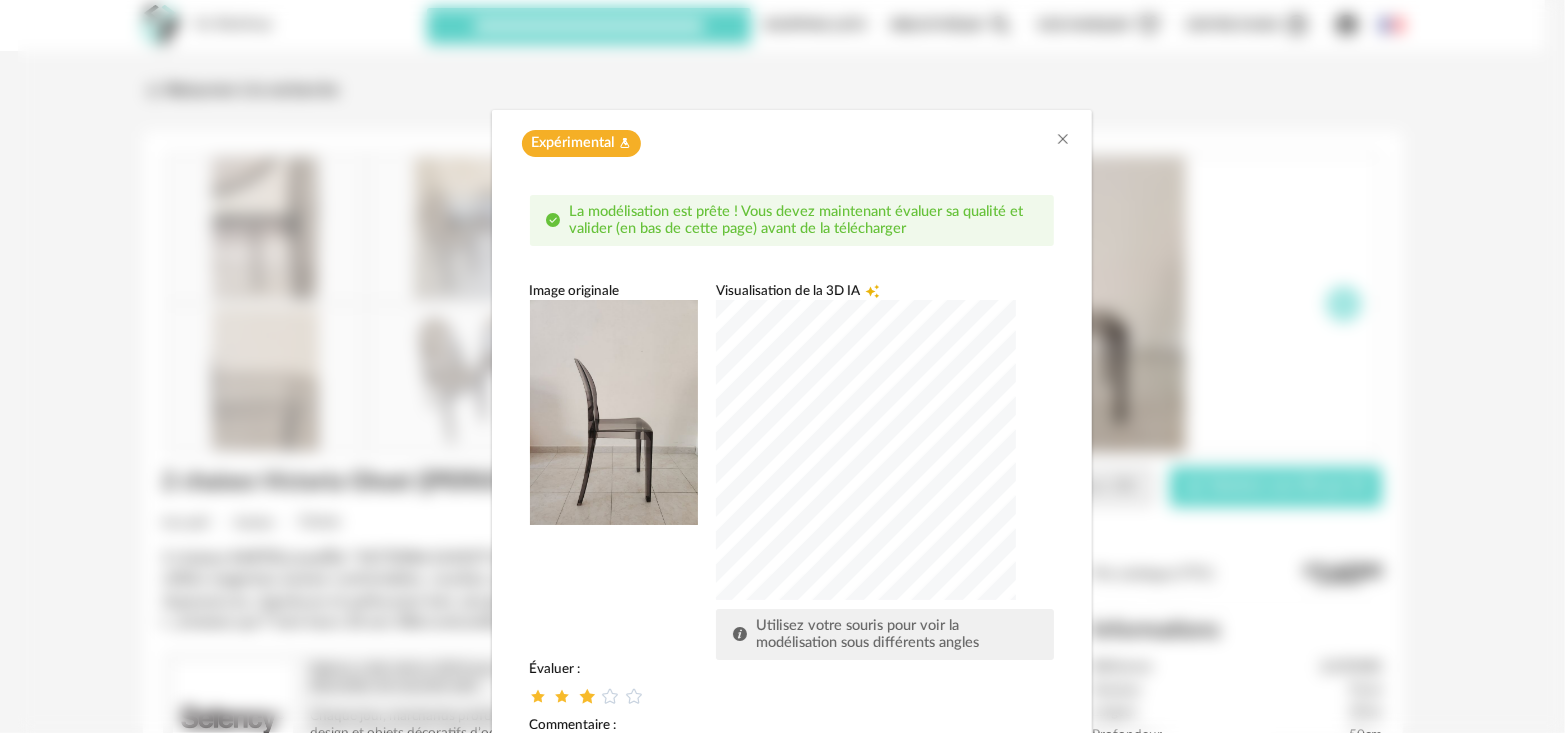 click at bounding box center [586, 695] 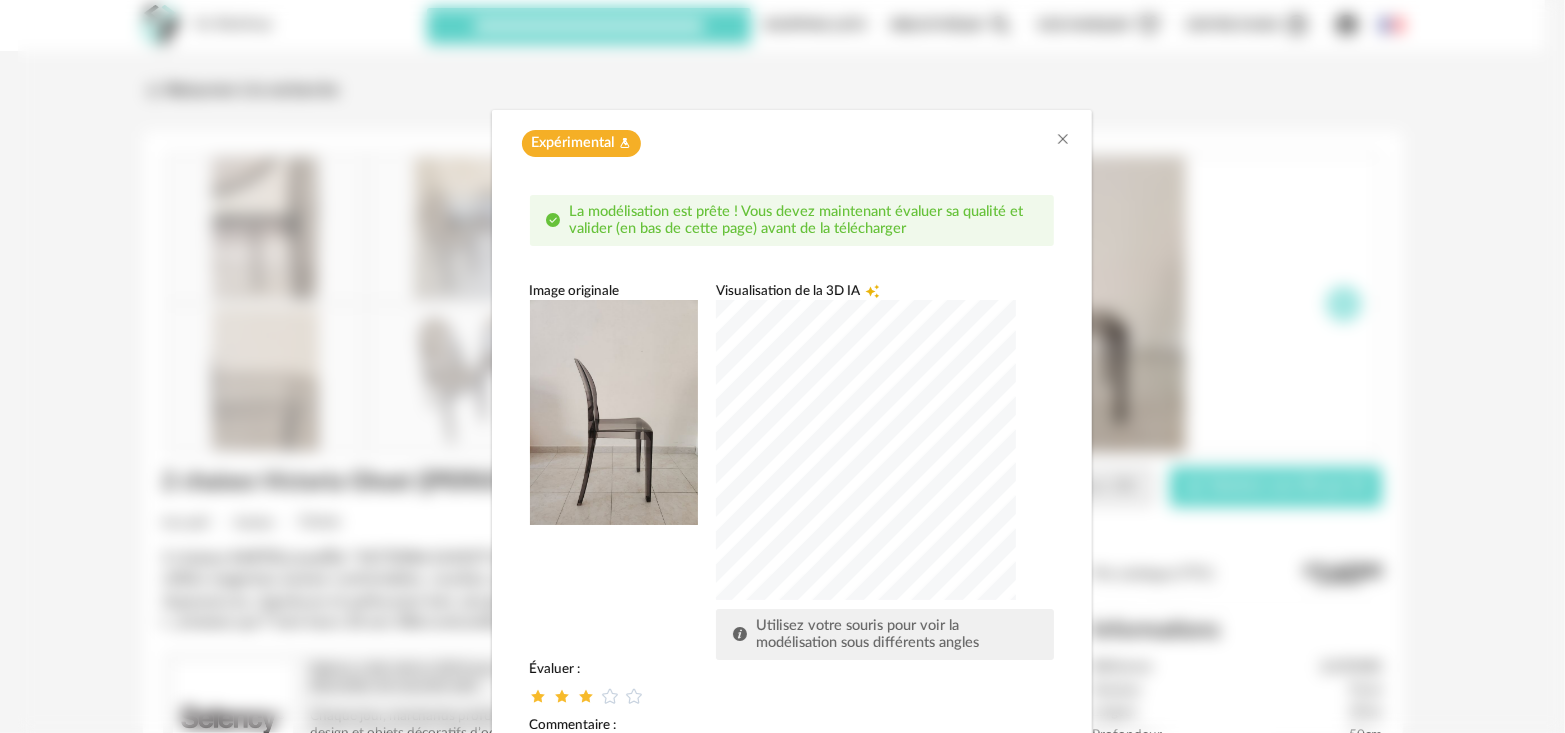click on "Image originale     Visualisation de la 3D IA   Creation icon     Utilisez votre souris pour voir la modélisation sous différents angles" at bounding box center [792, 471] 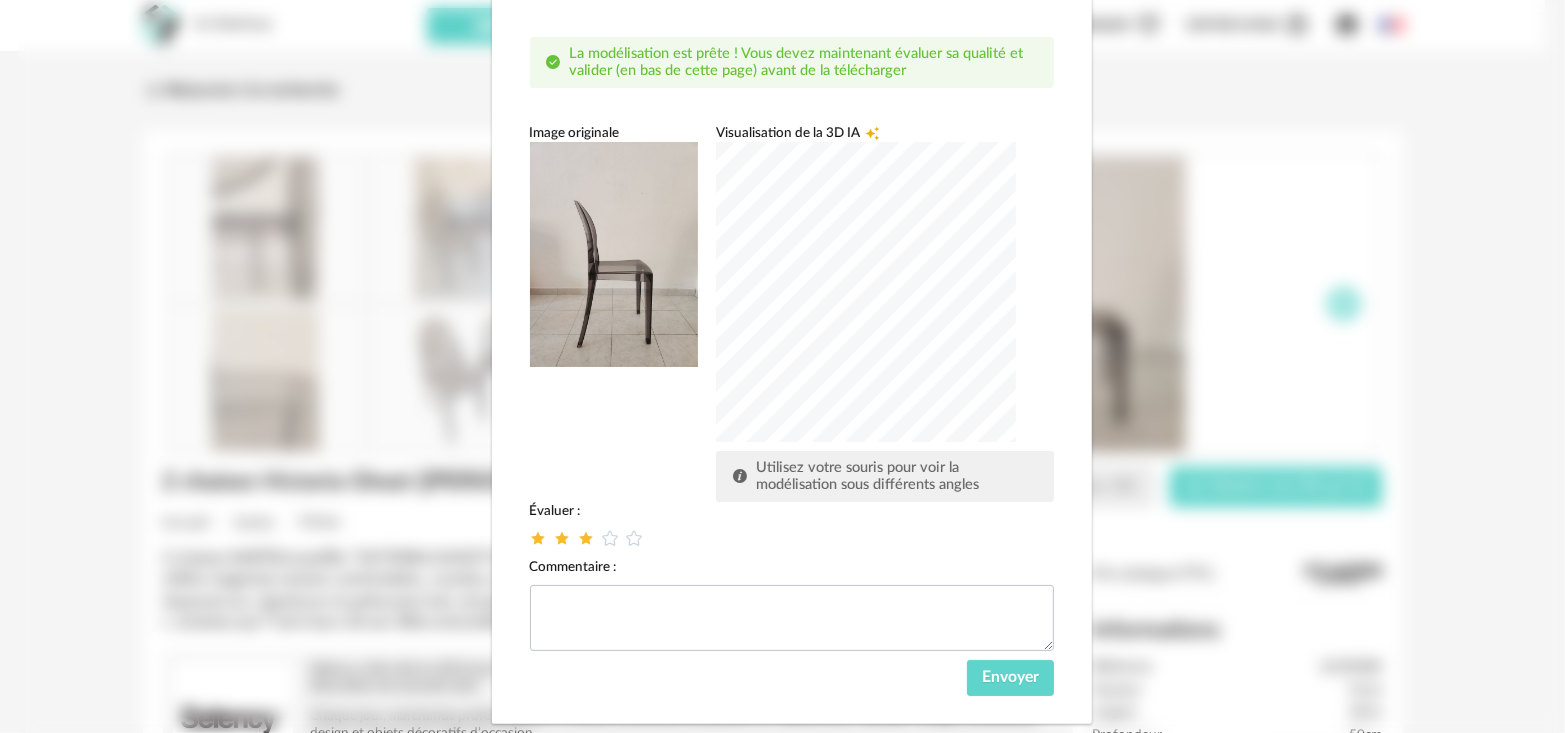 scroll, scrollTop: 198, scrollLeft: 0, axis: vertical 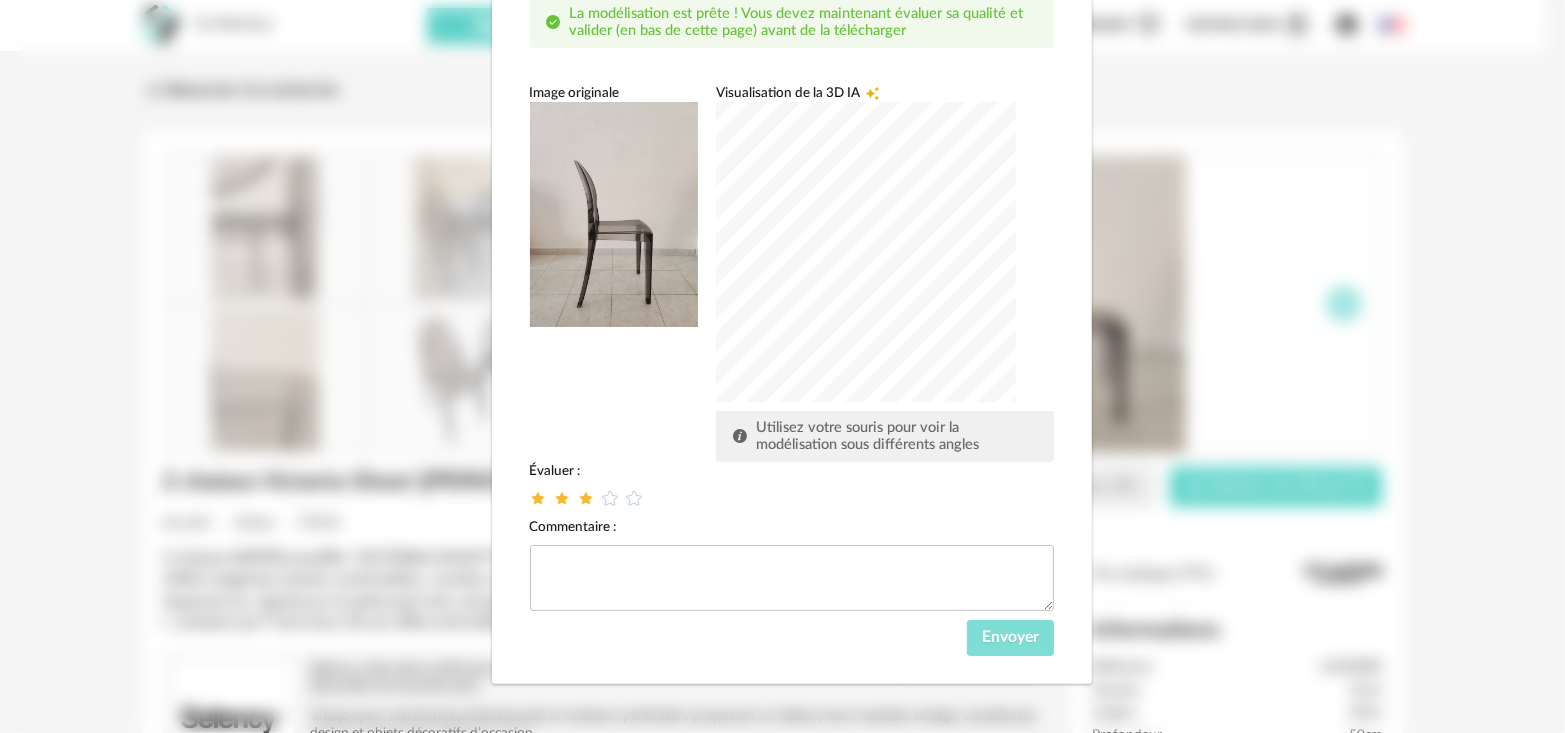 click on "Envoyer" at bounding box center (1010, 637) 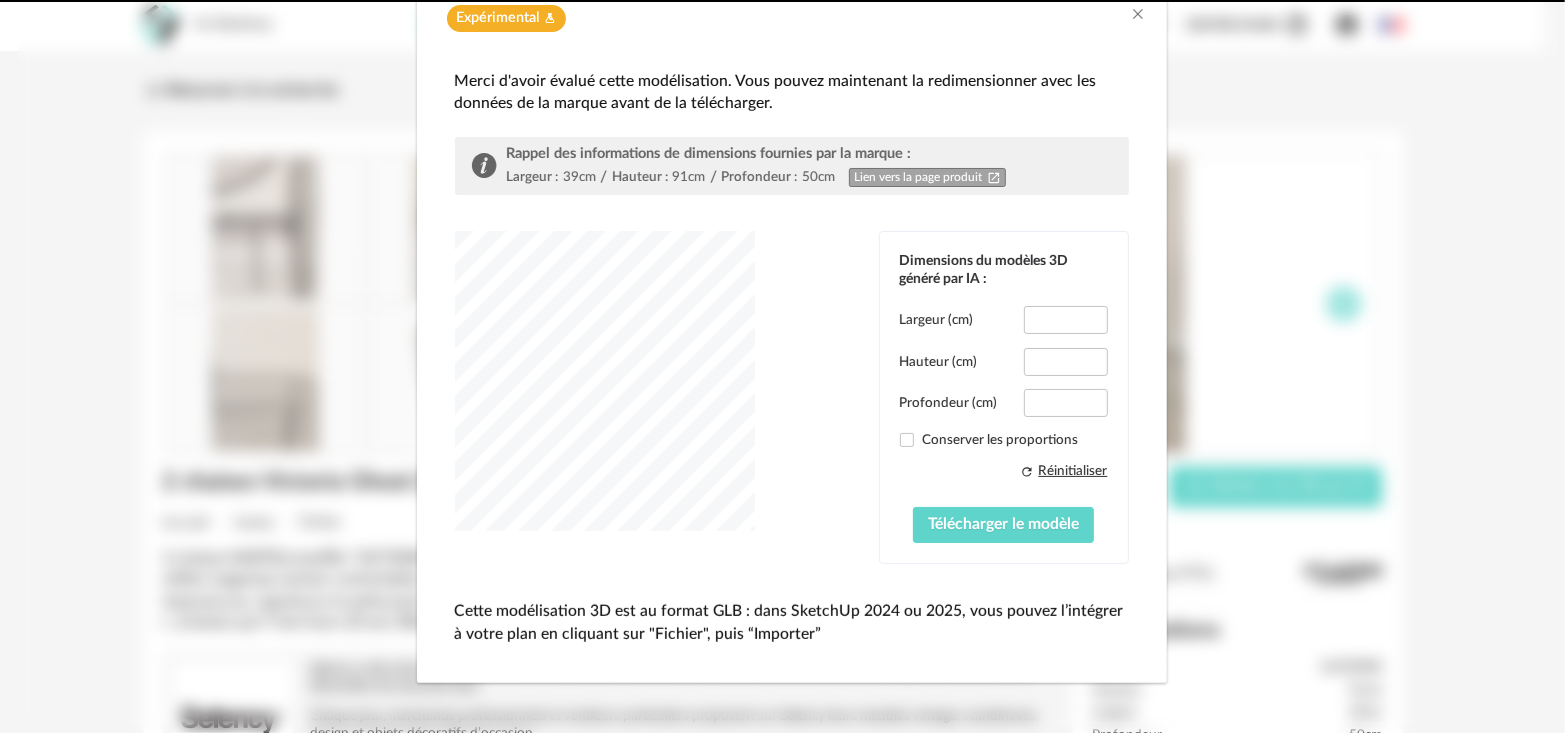 scroll, scrollTop: 91, scrollLeft: 0, axis: vertical 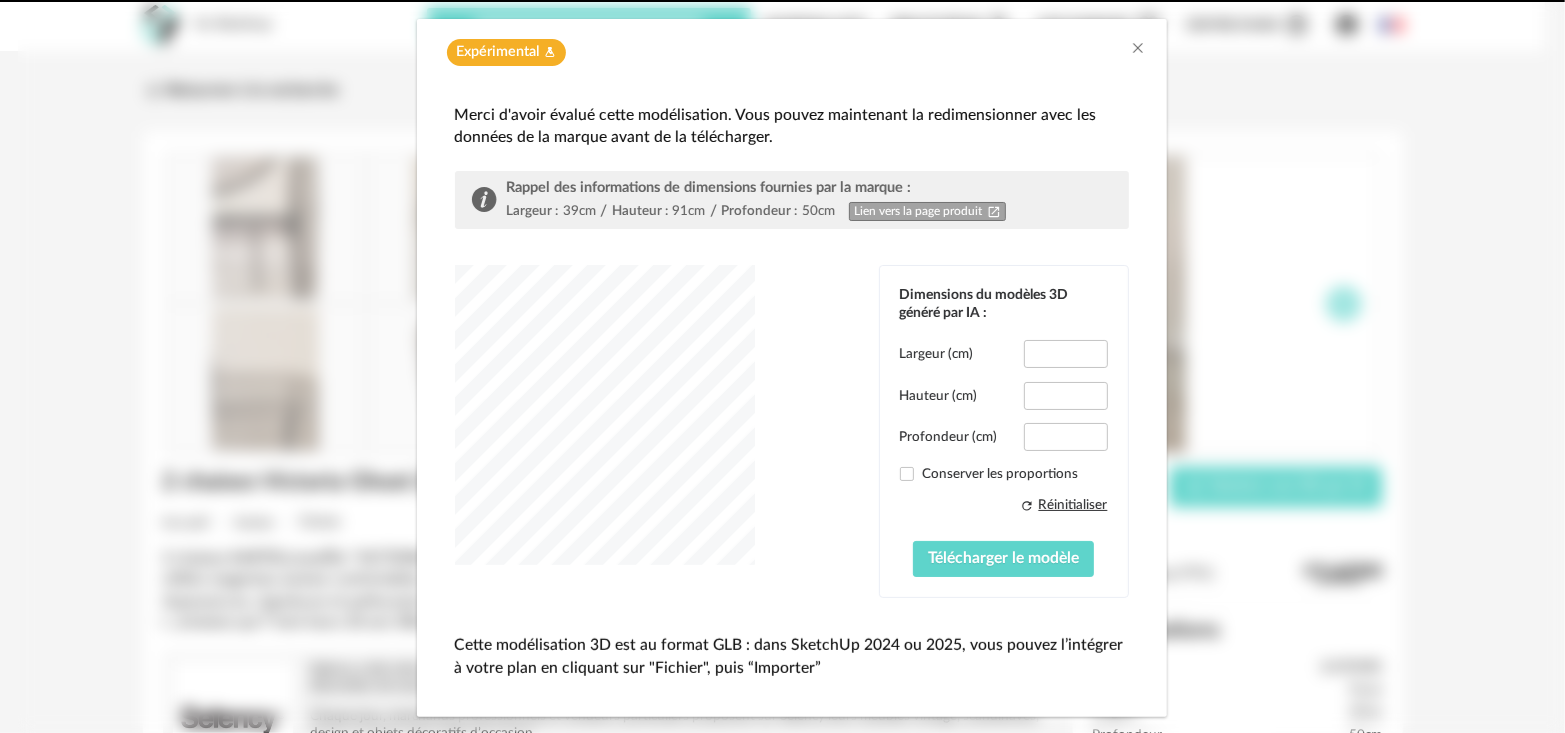 type on "****" 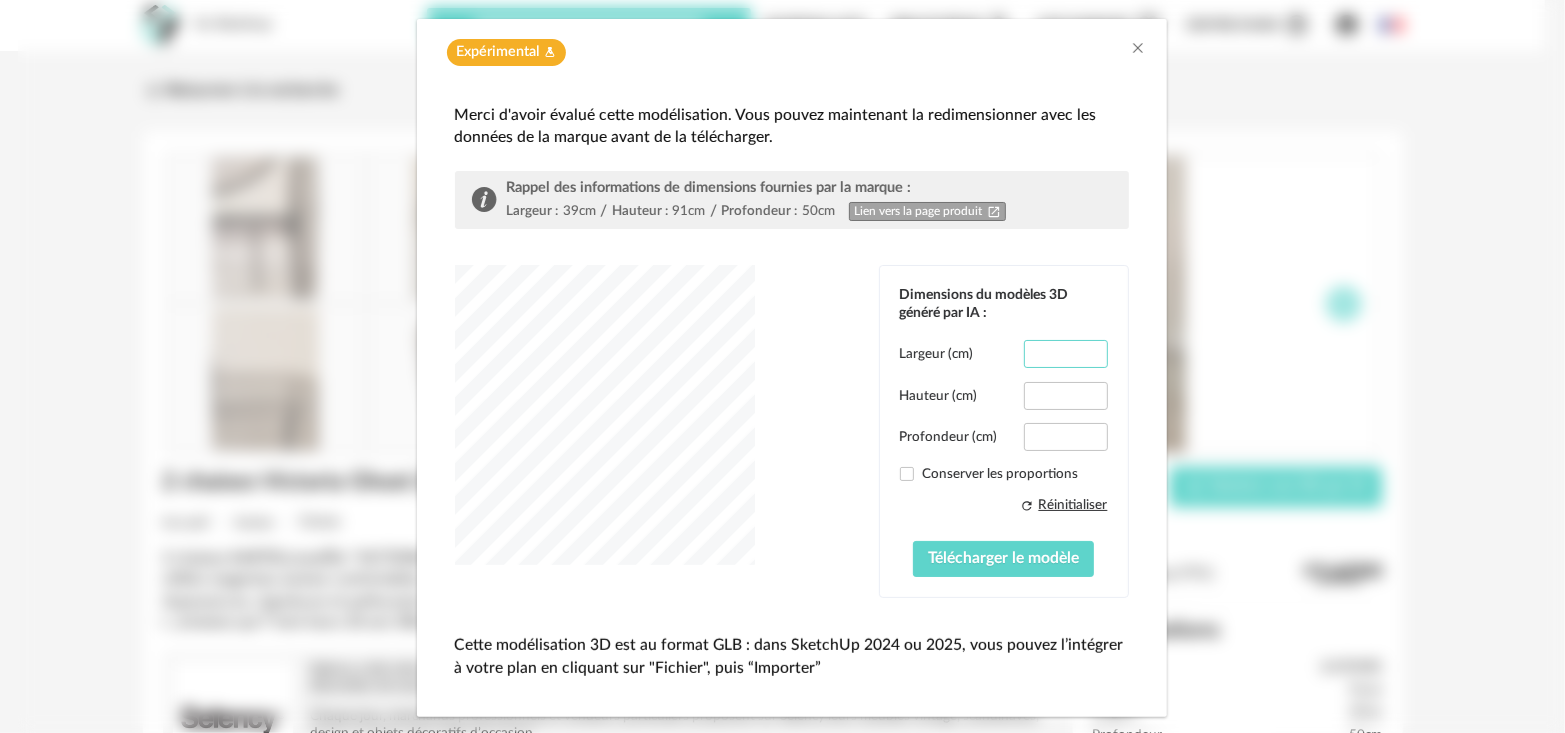 drag, startPoint x: 1061, startPoint y: 345, endPoint x: 1023, endPoint y: 349, distance: 38.209946 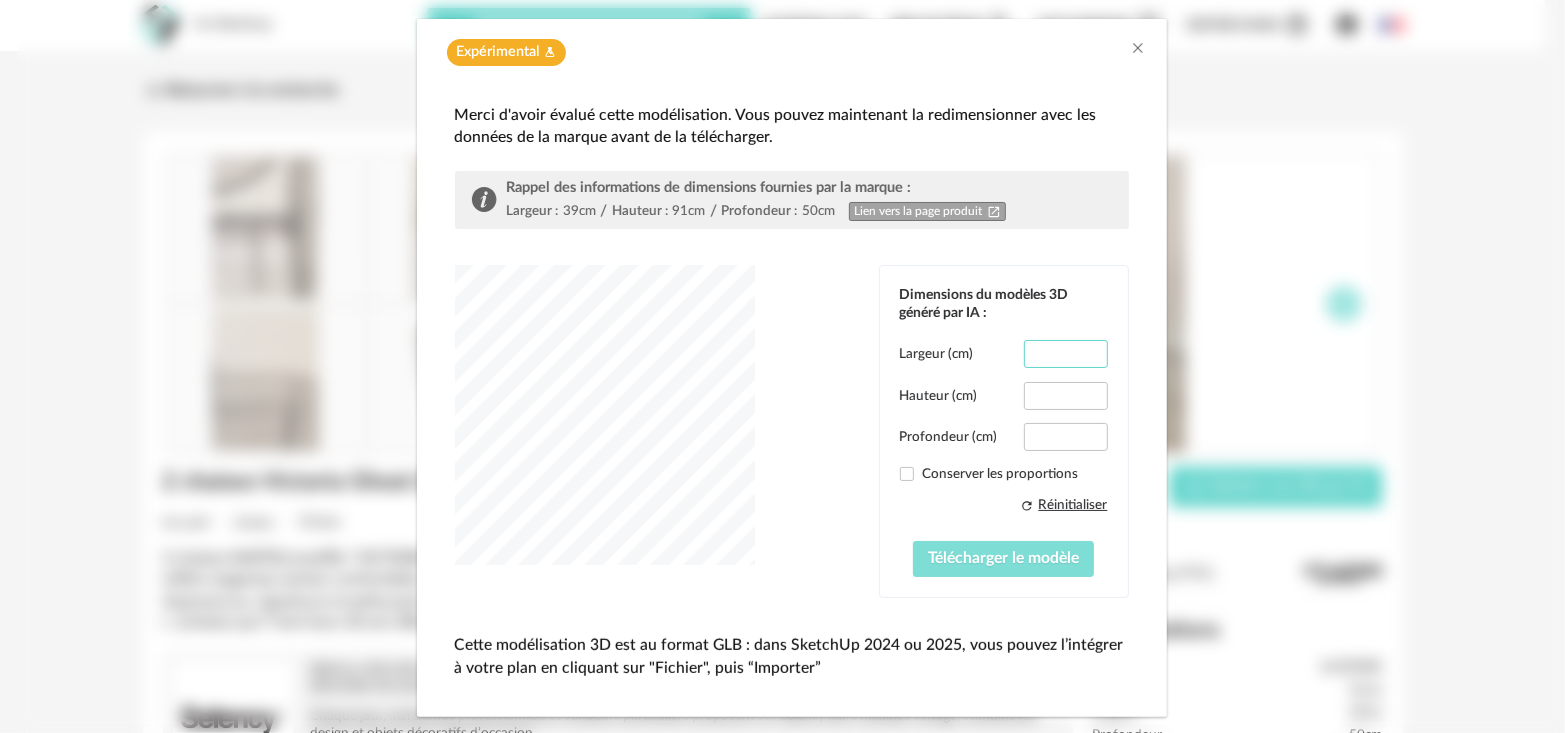 type on "**" 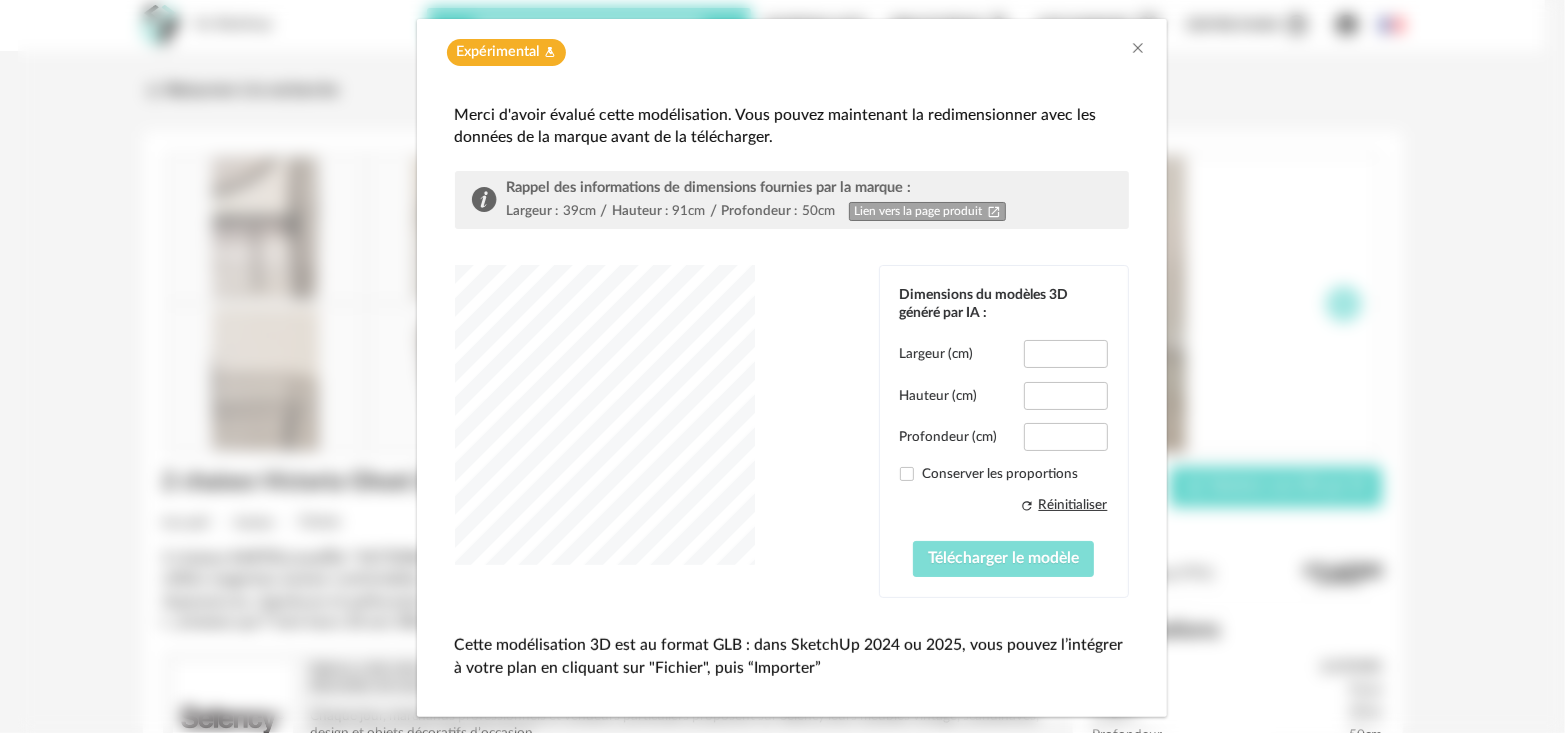 click on "Télécharger le modèle" at bounding box center (1003, 558) 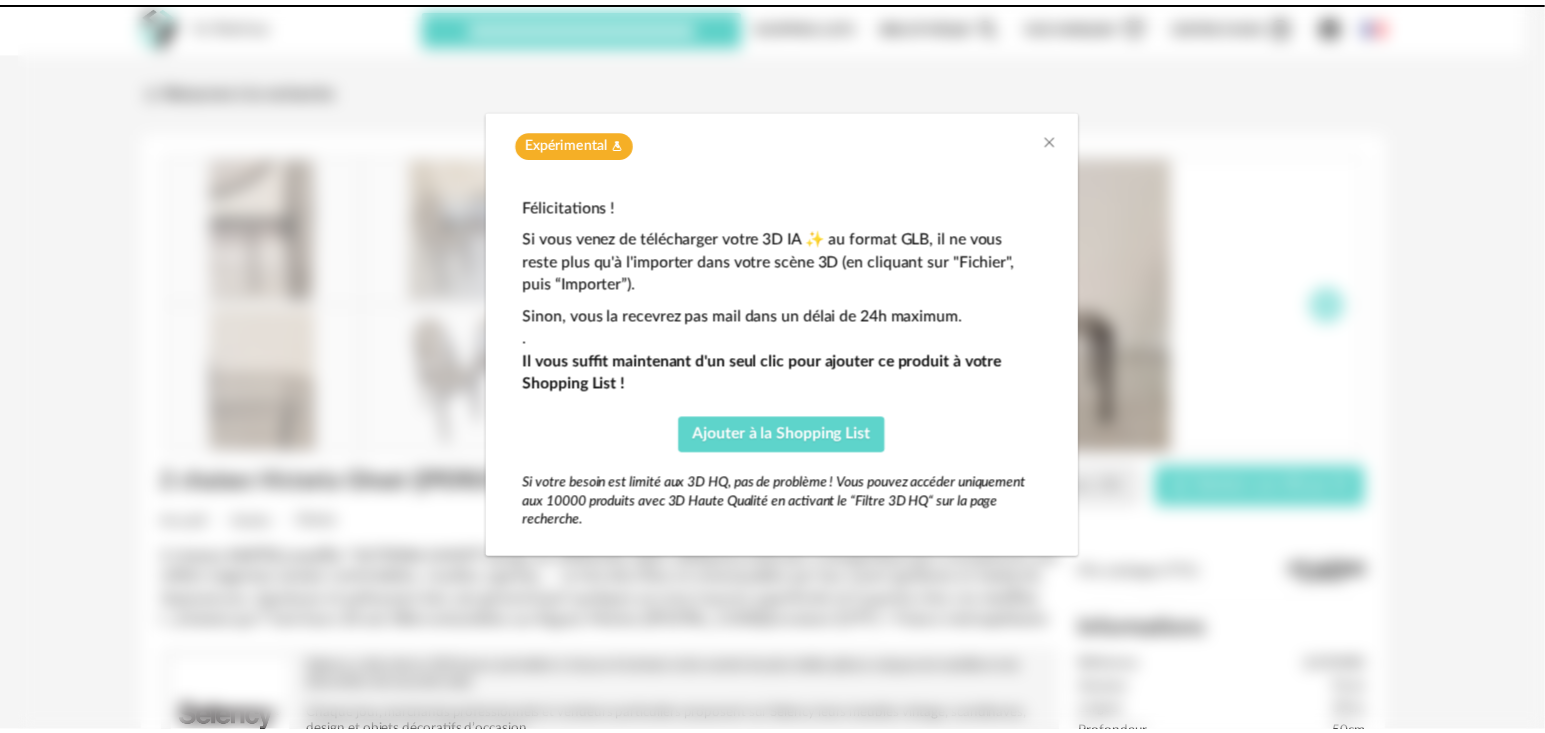 scroll, scrollTop: 0, scrollLeft: 0, axis: both 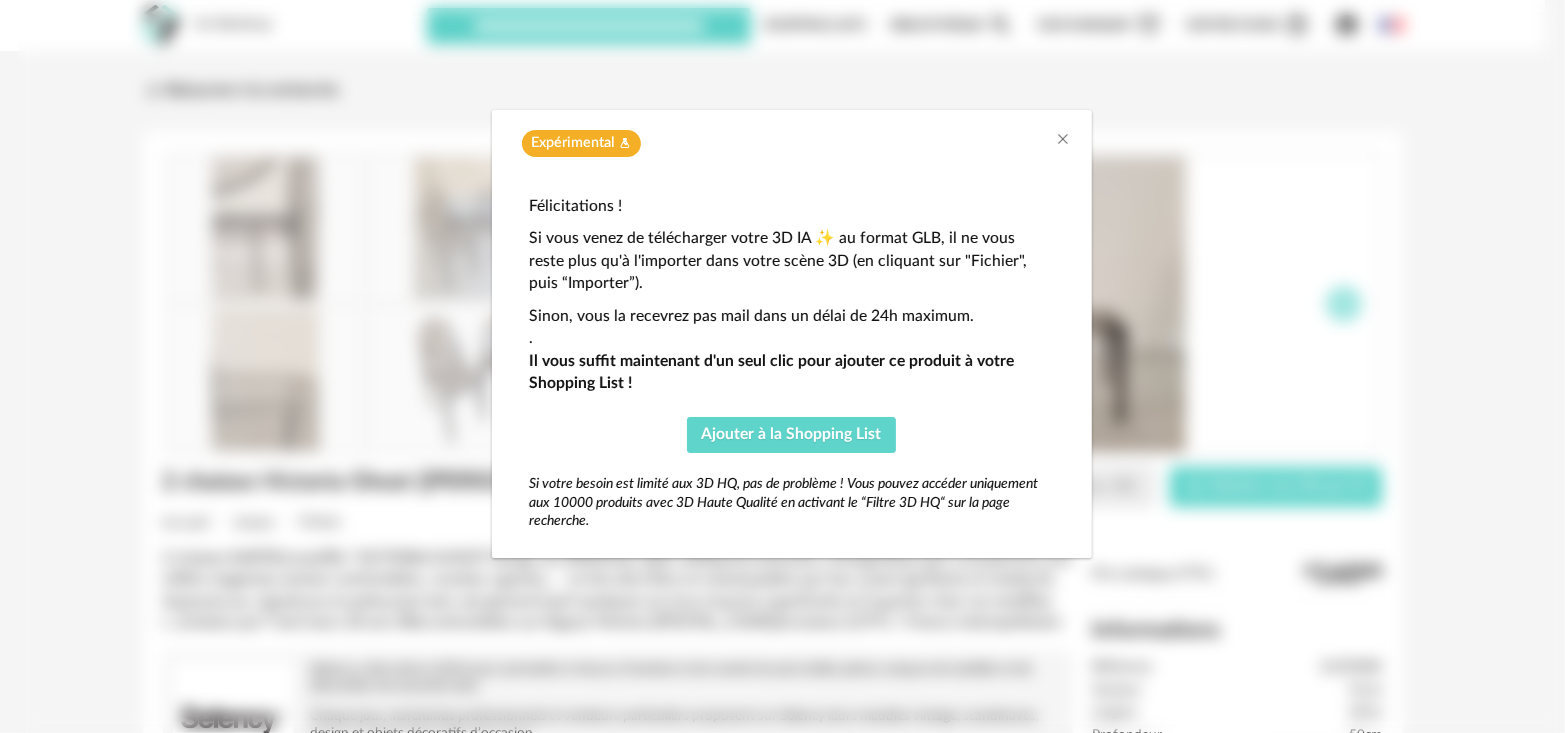 click on "Expérimental   Flask icon" at bounding box center (792, 143) 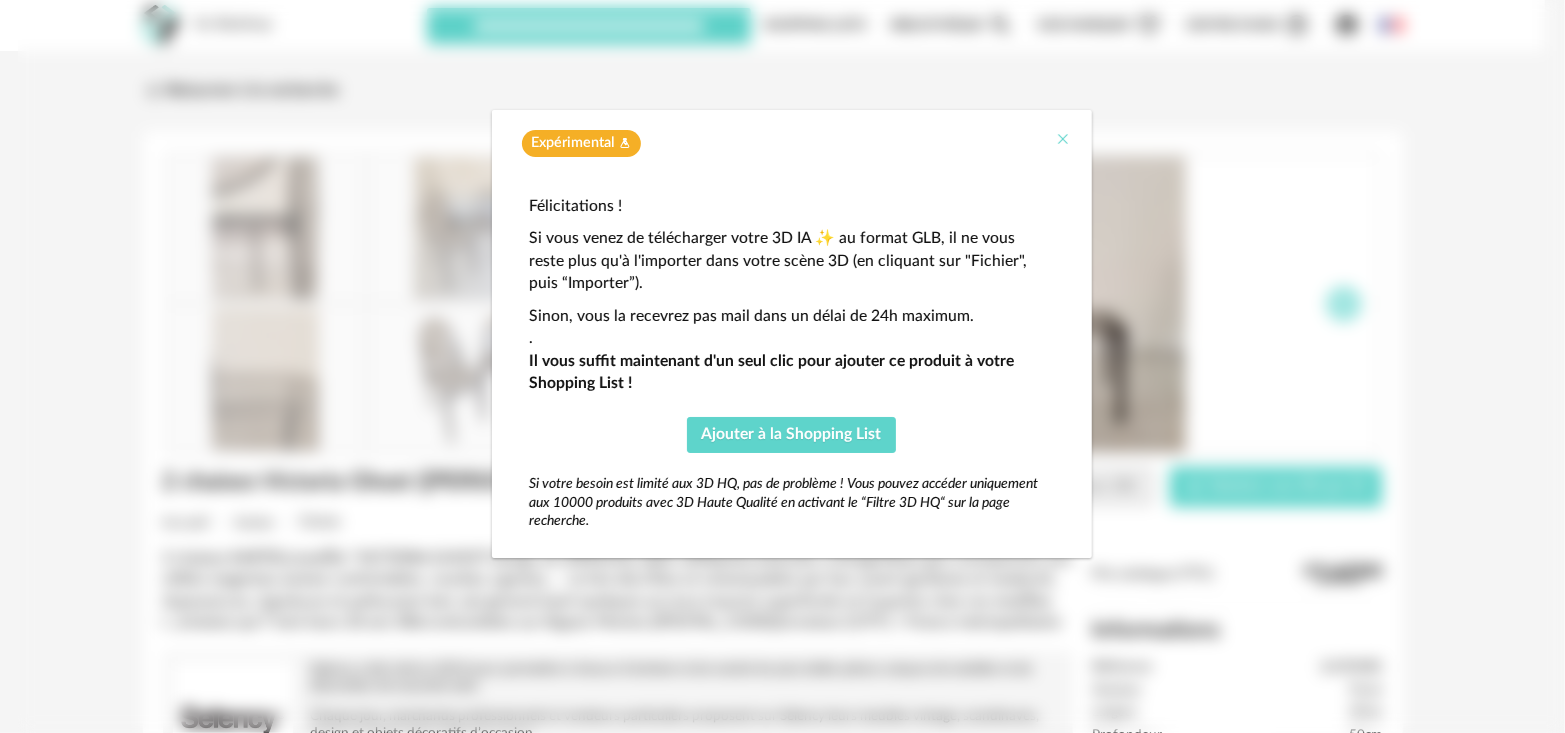 click at bounding box center [1064, 139] 